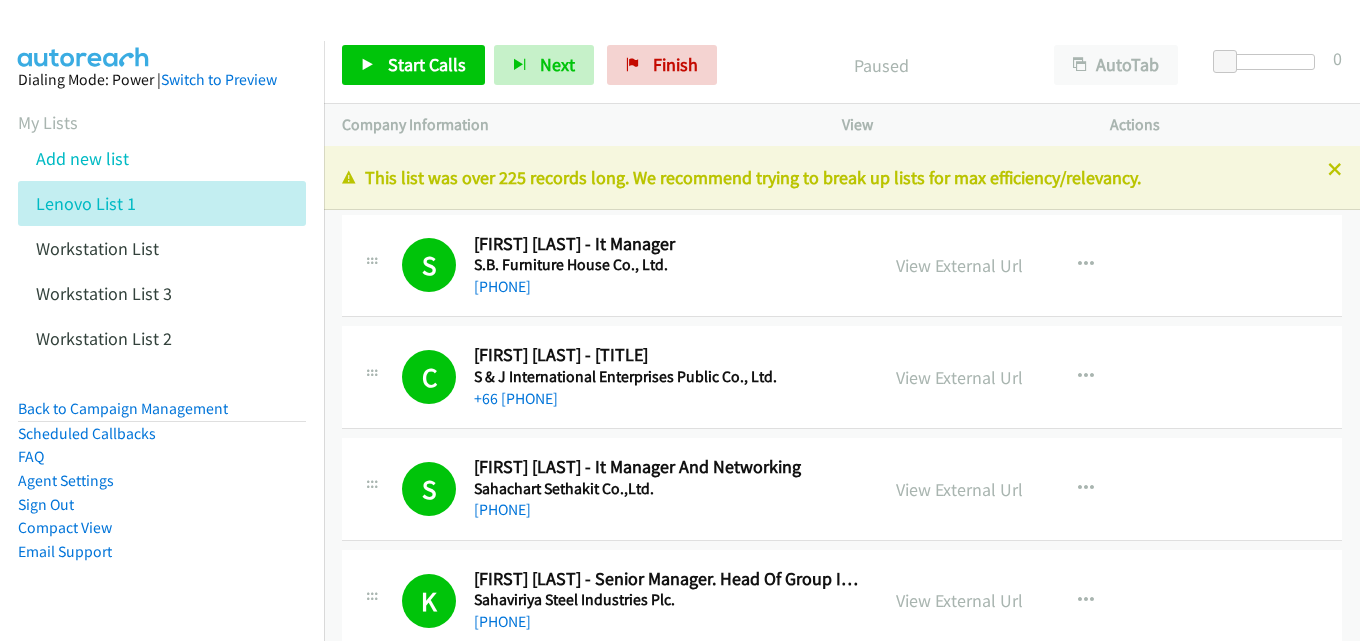 scroll, scrollTop: 0, scrollLeft: 0, axis: both 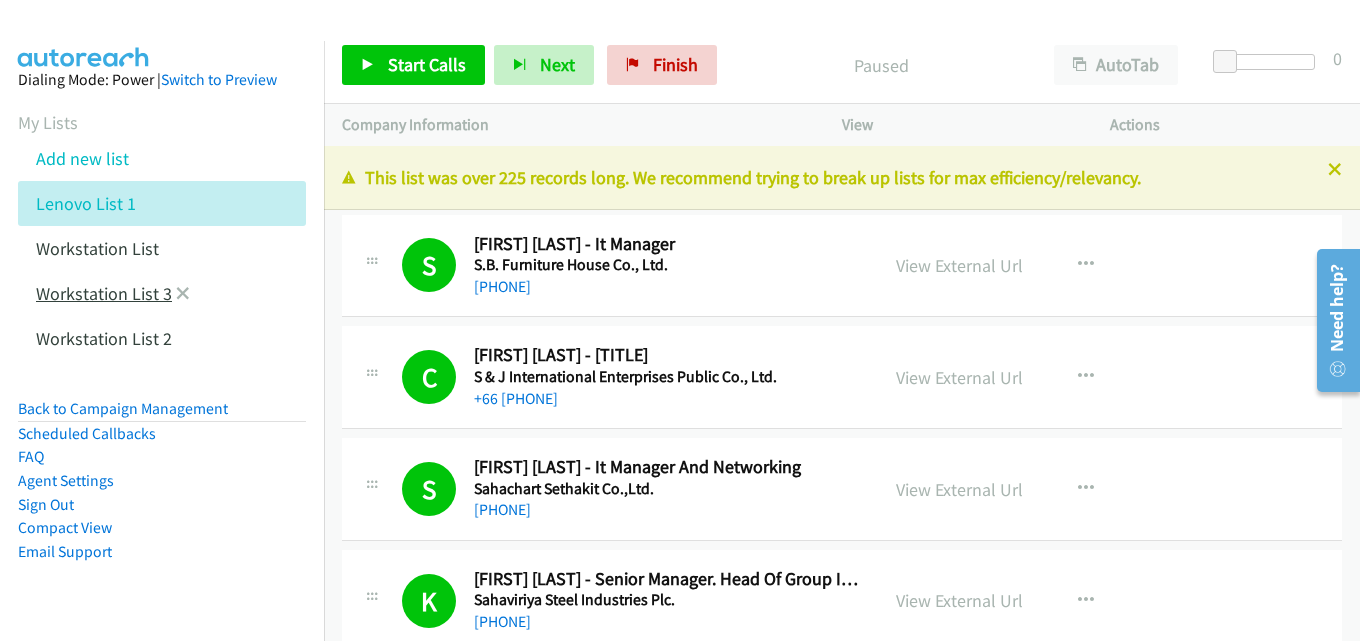 click on "Workstation List 3" at bounding box center (104, 293) 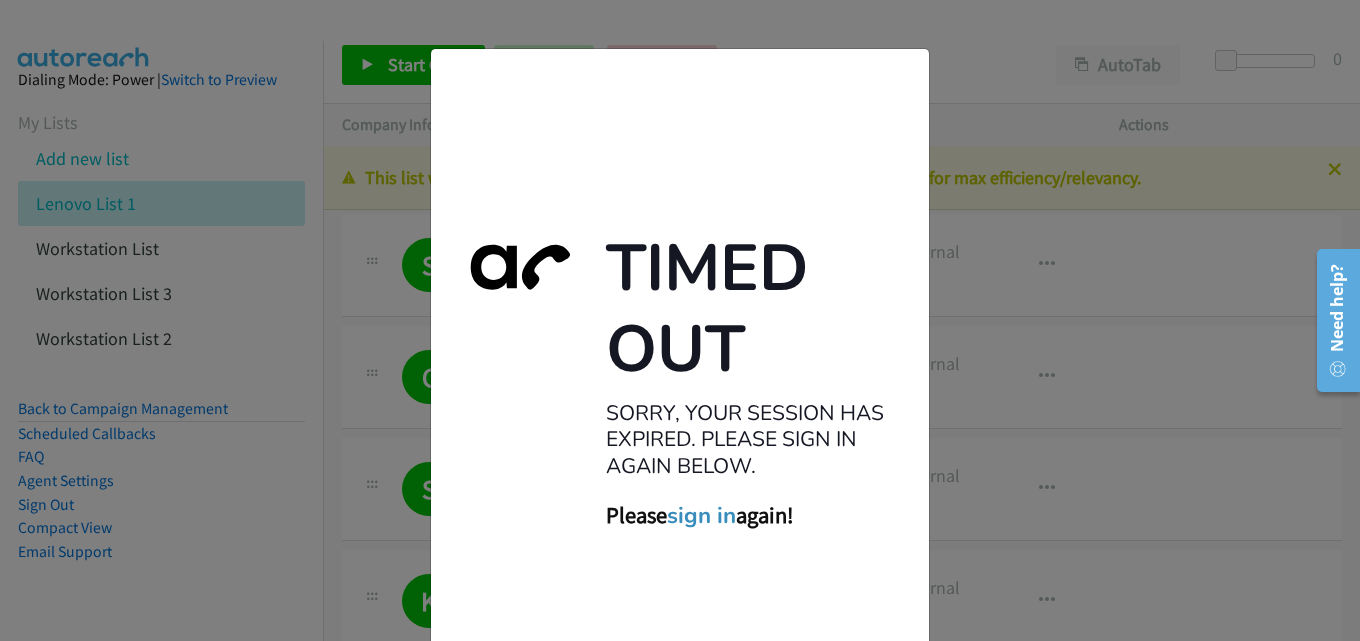 click on "sign in" at bounding box center [701, 516] 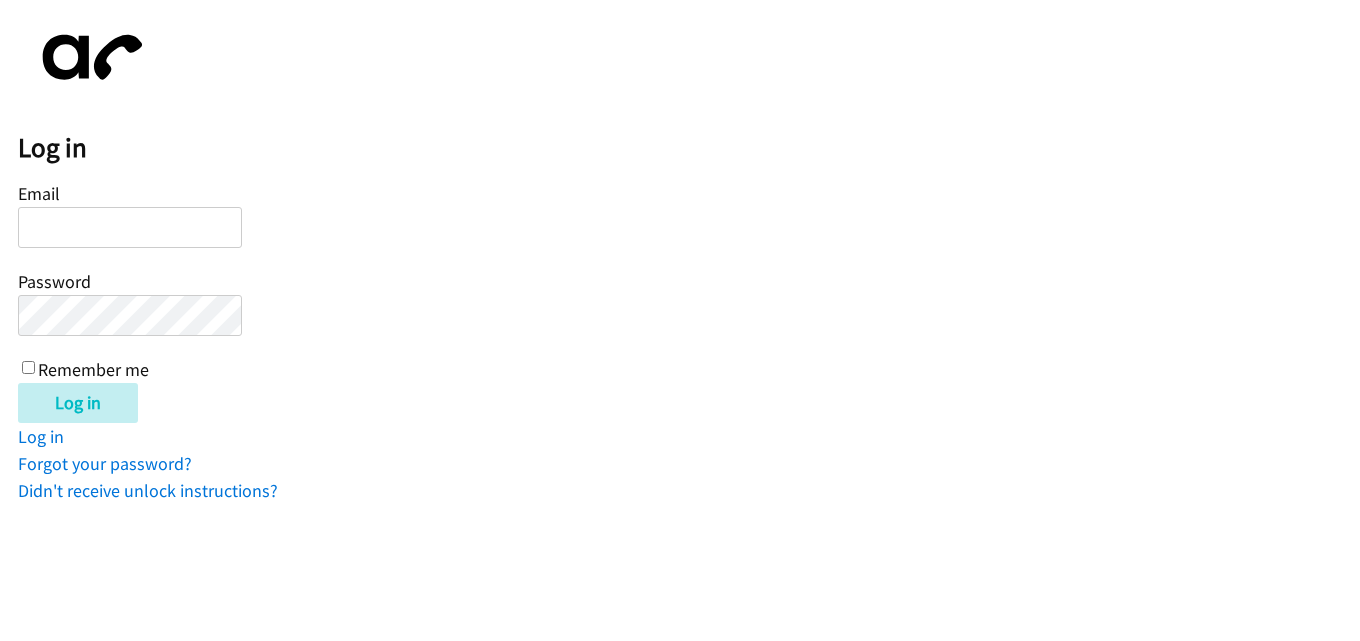scroll, scrollTop: 0, scrollLeft: 0, axis: both 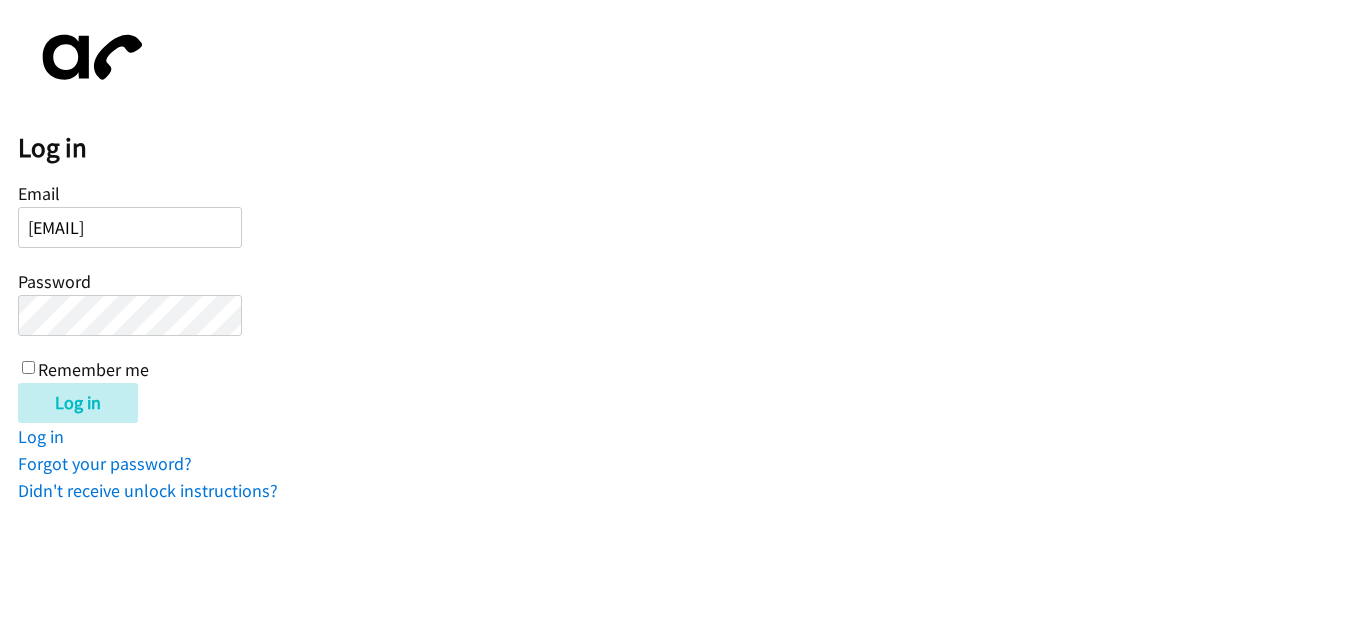 type on "rhys.askosca@directit.com" 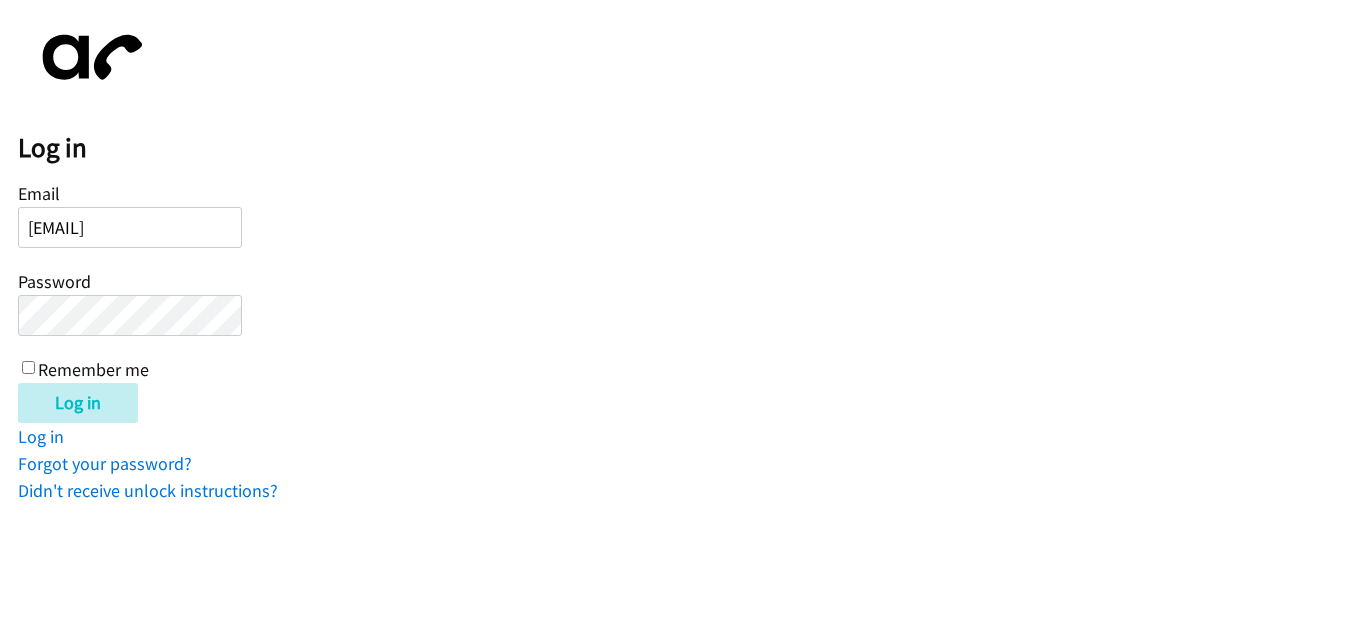 click on "Remember me" at bounding box center (93, 369) 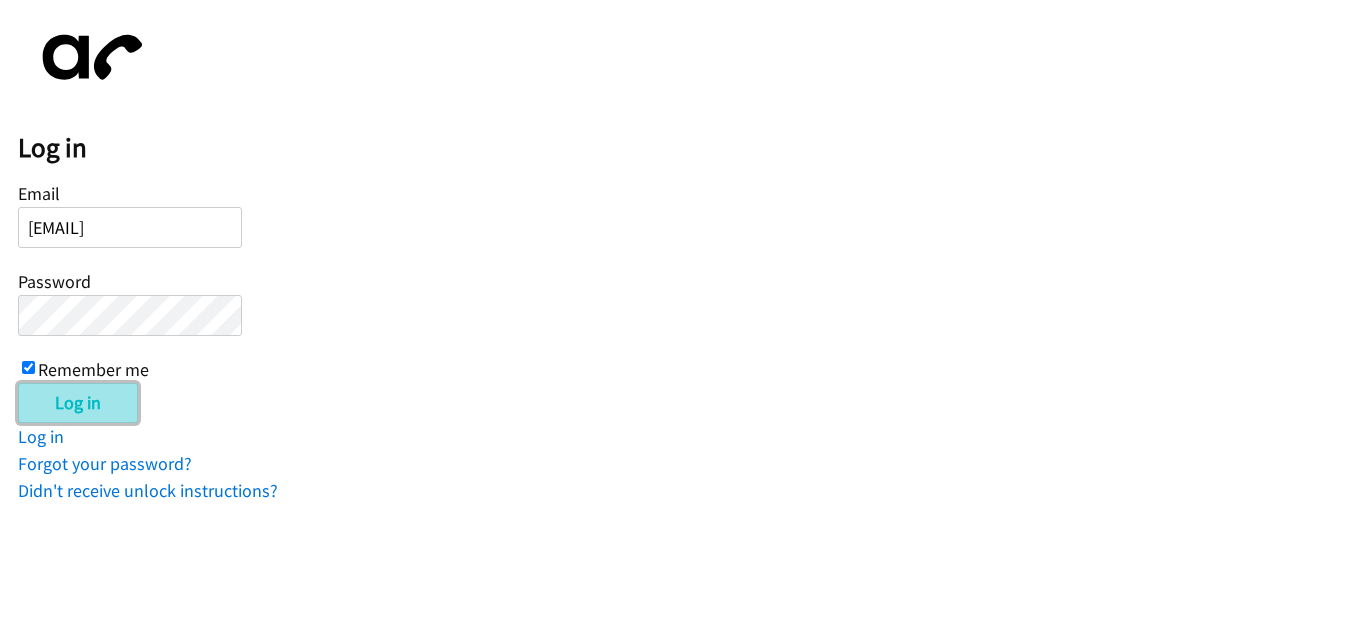 click on "Log in" at bounding box center (78, 403) 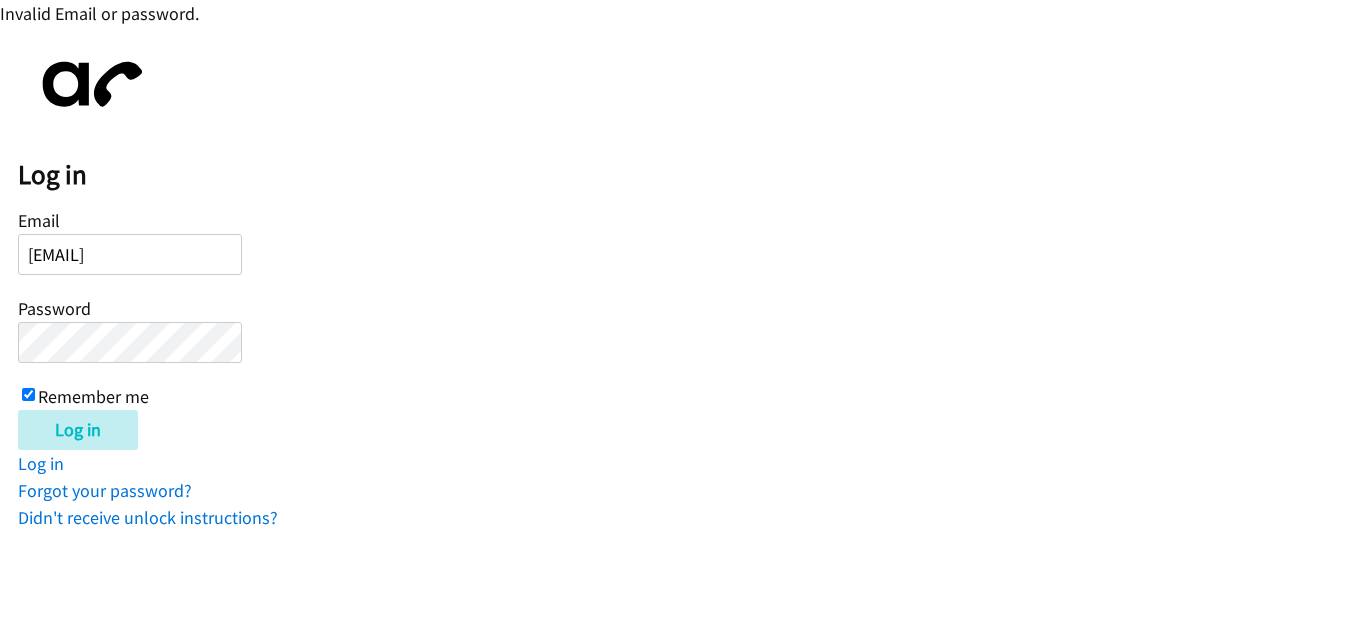 scroll, scrollTop: 0, scrollLeft: 0, axis: both 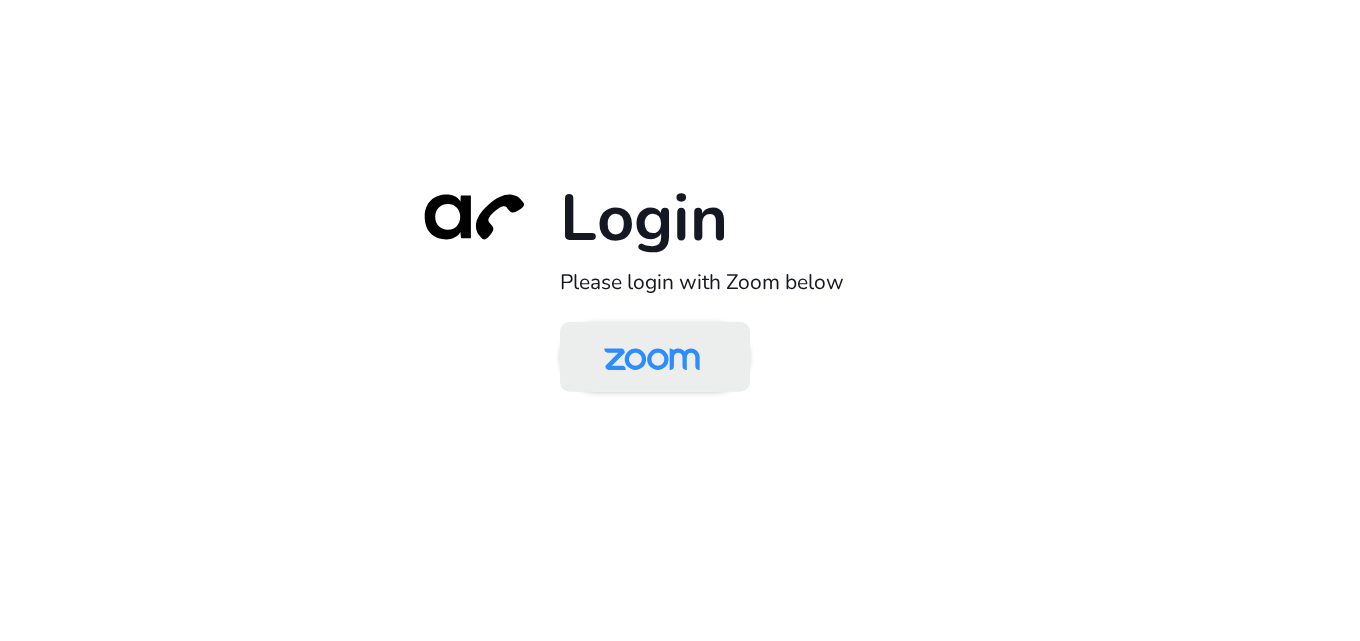 click at bounding box center [652, 358] 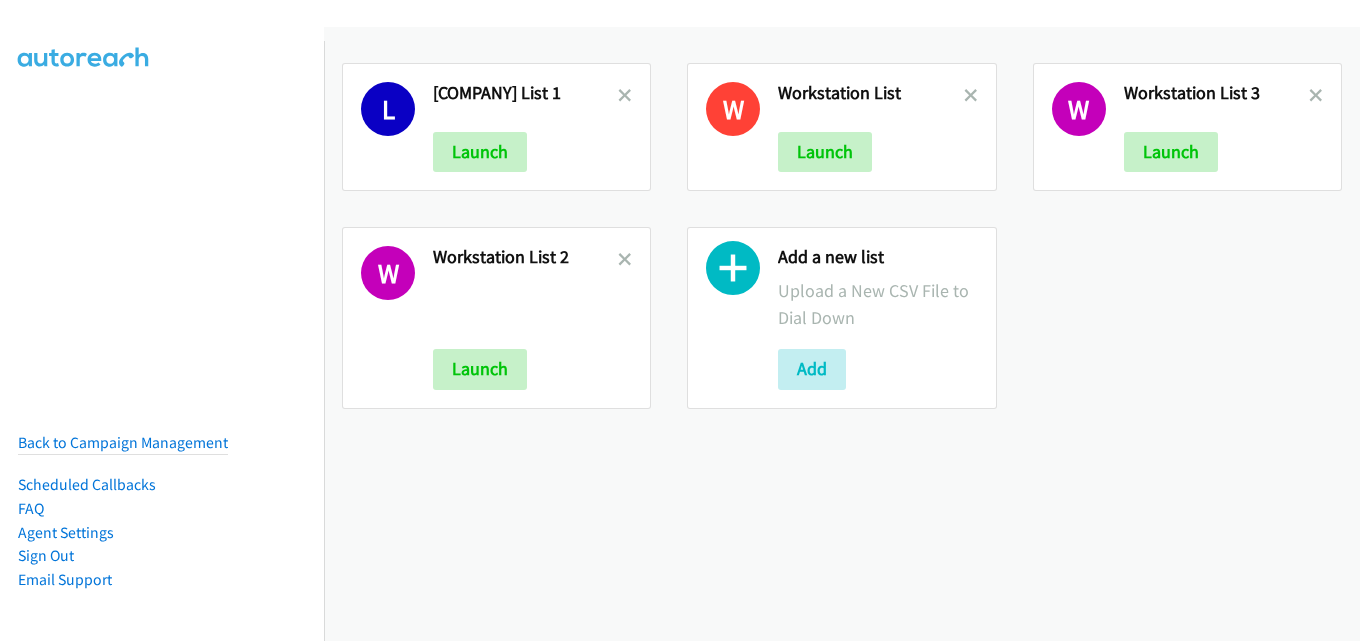 scroll, scrollTop: 0, scrollLeft: 0, axis: both 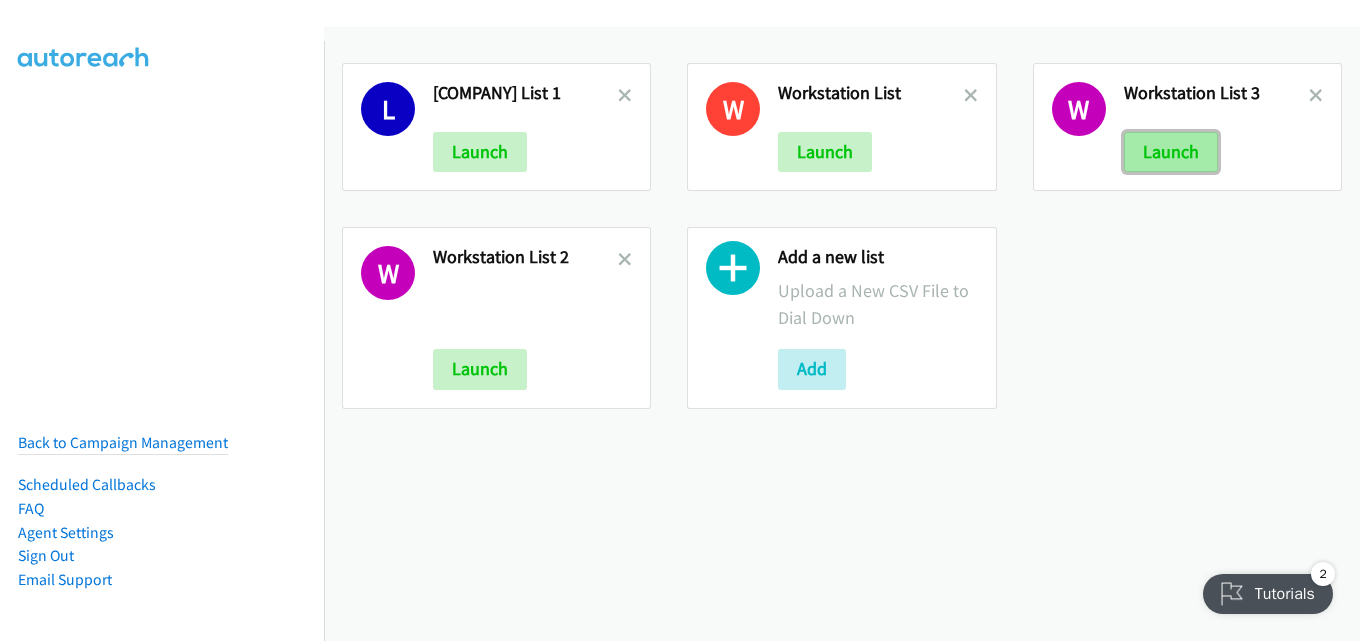 click on "Launch" at bounding box center (1171, 152) 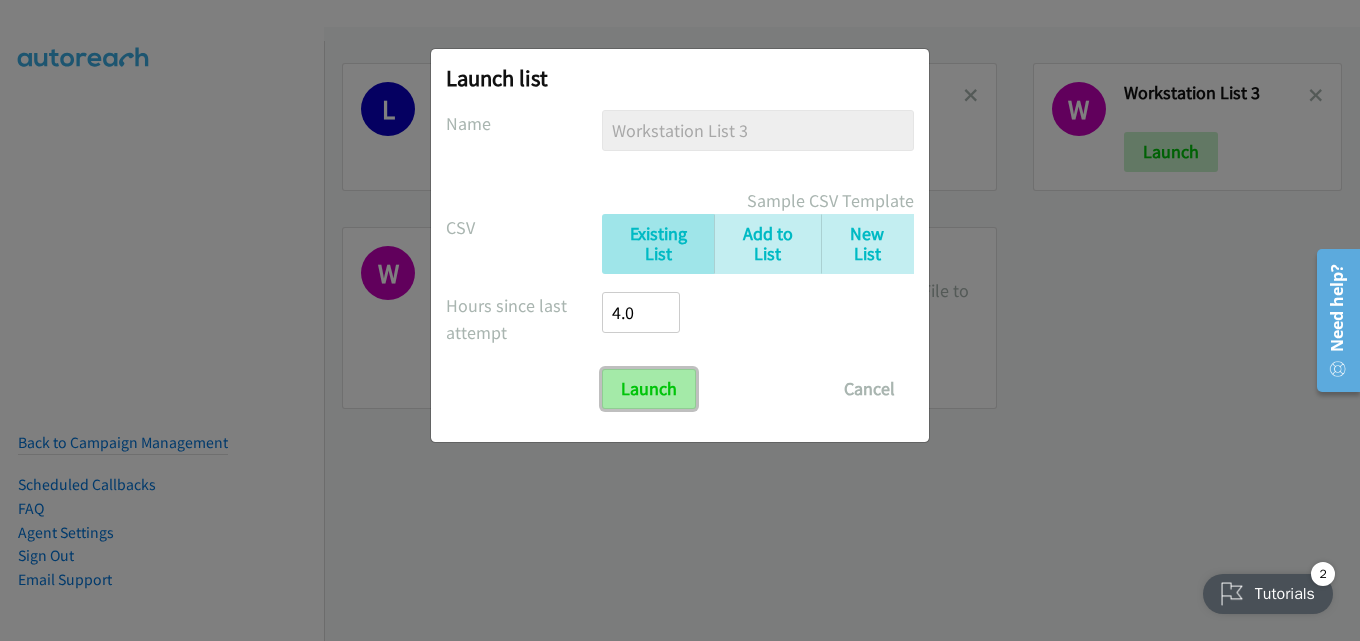 click on "Launch" at bounding box center [649, 389] 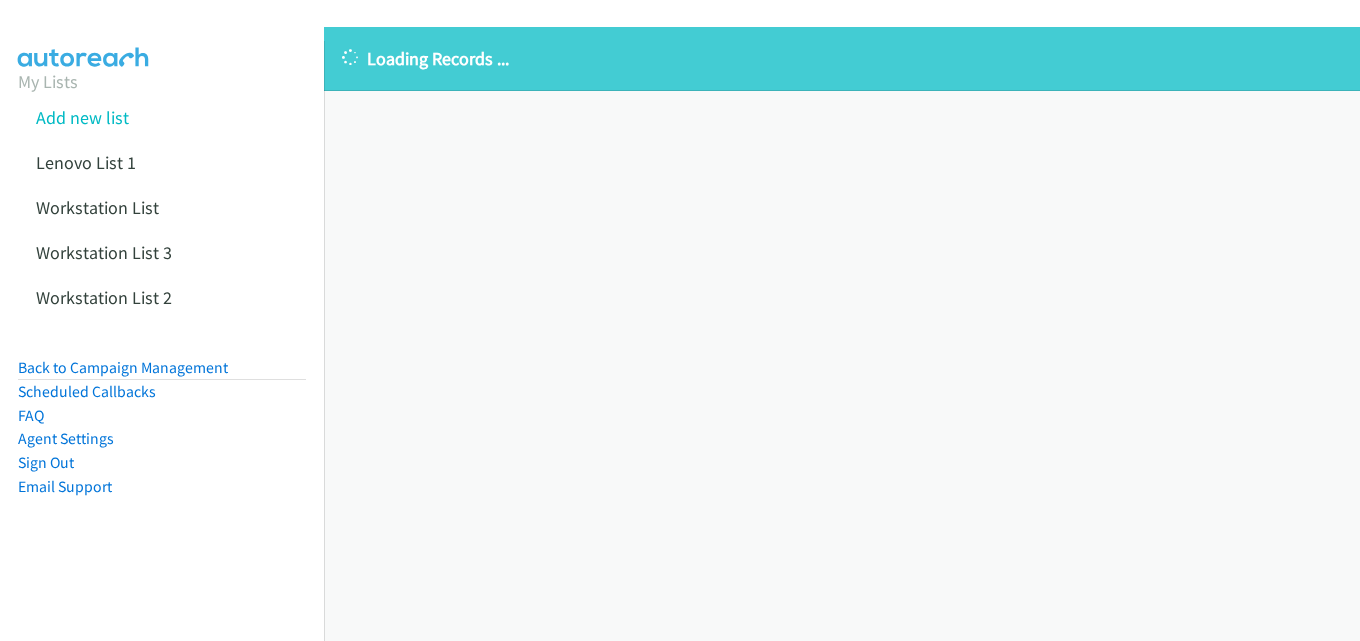 scroll, scrollTop: 0, scrollLeft: 0, axis: both 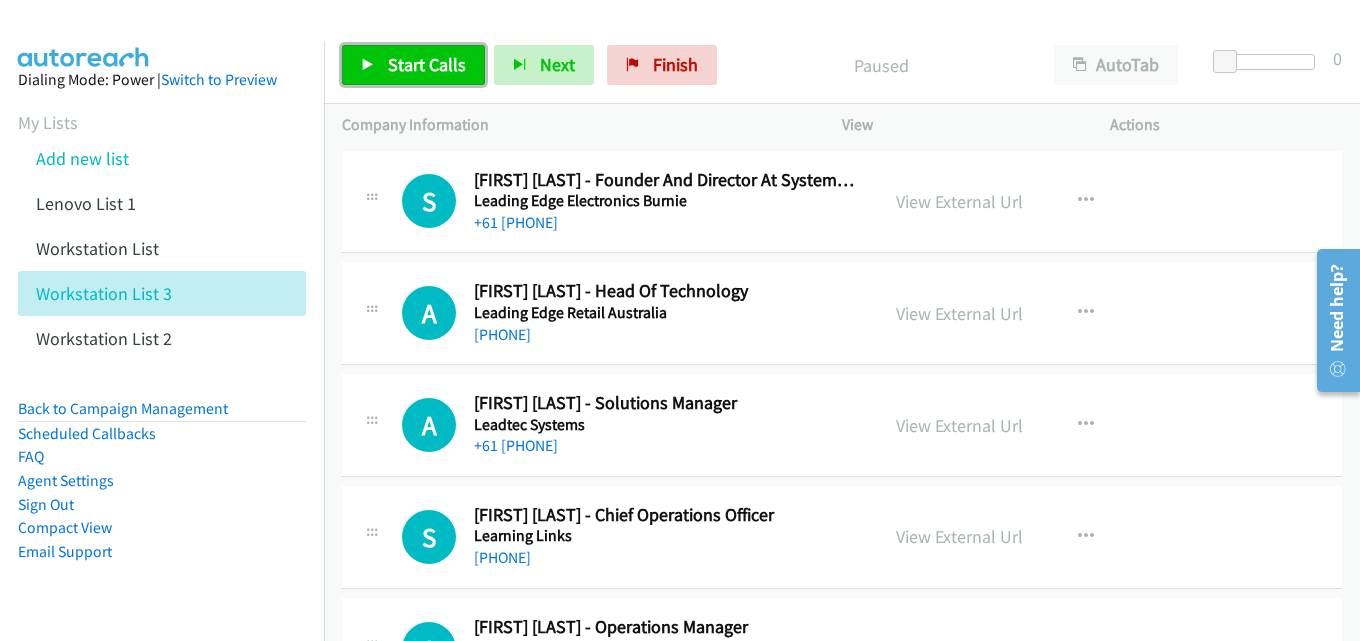 click on "Start Calls" at bounding box center [413, 65] 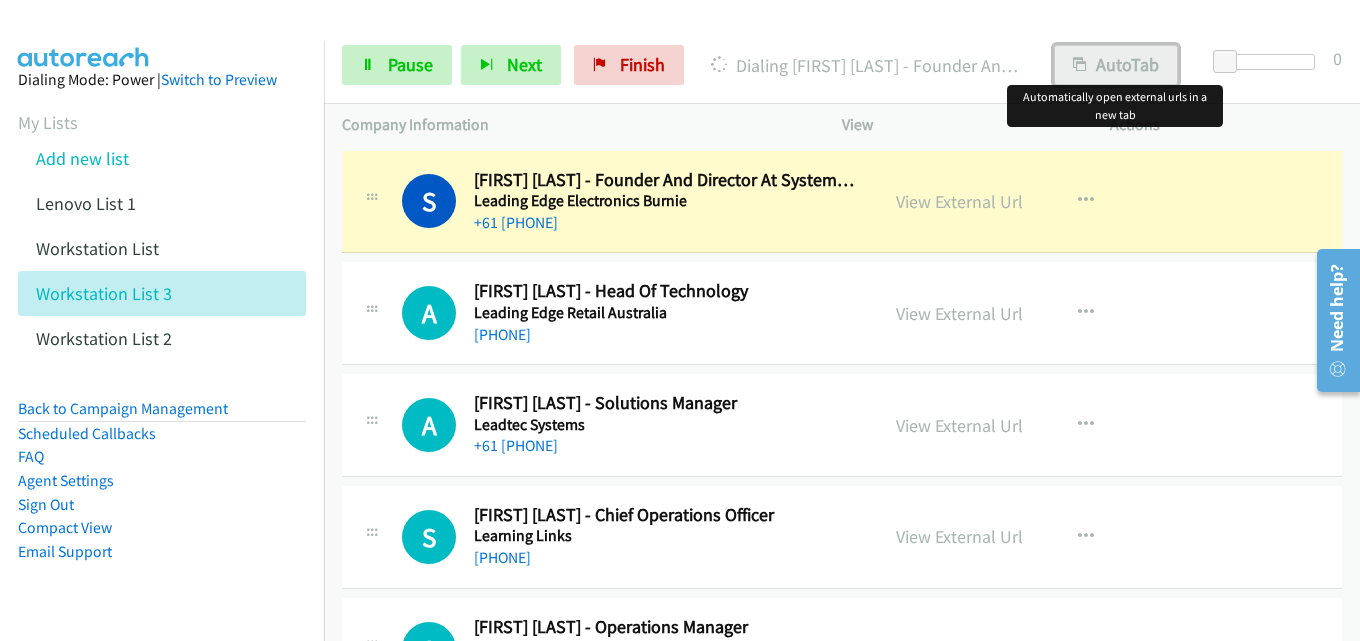 click on "AutoTab" at bounding box center (1116, 65) 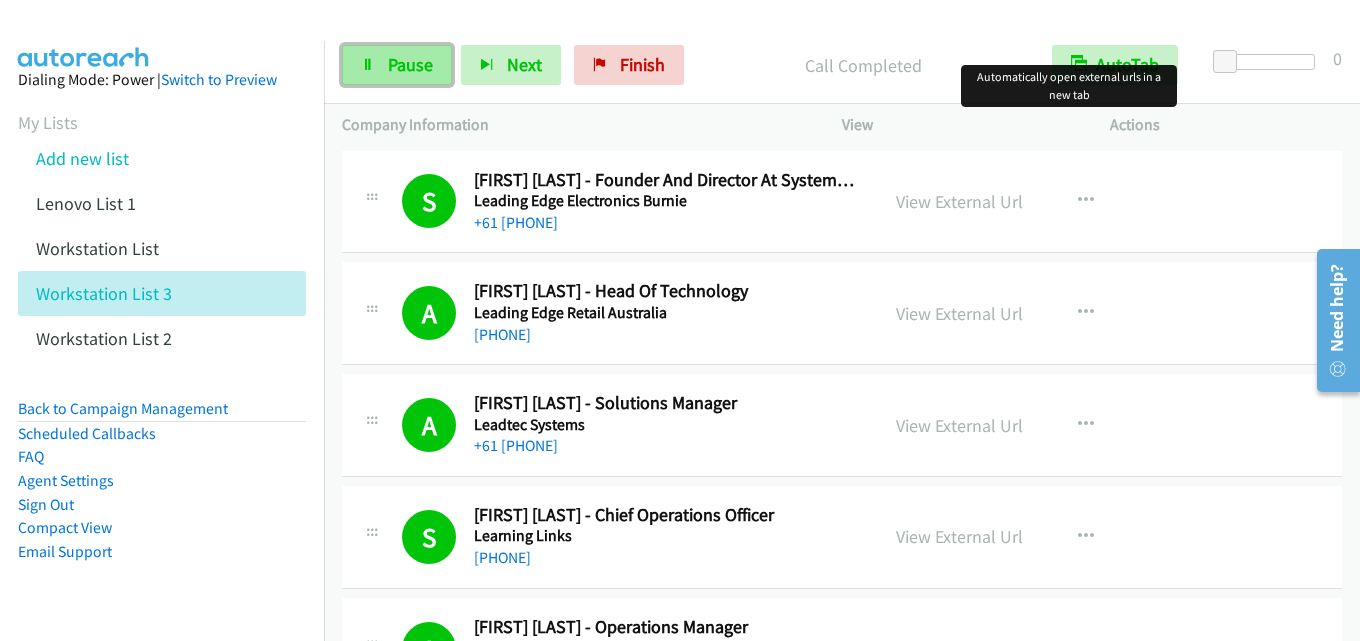 click on "Pause" at bounding box center (410, 64) 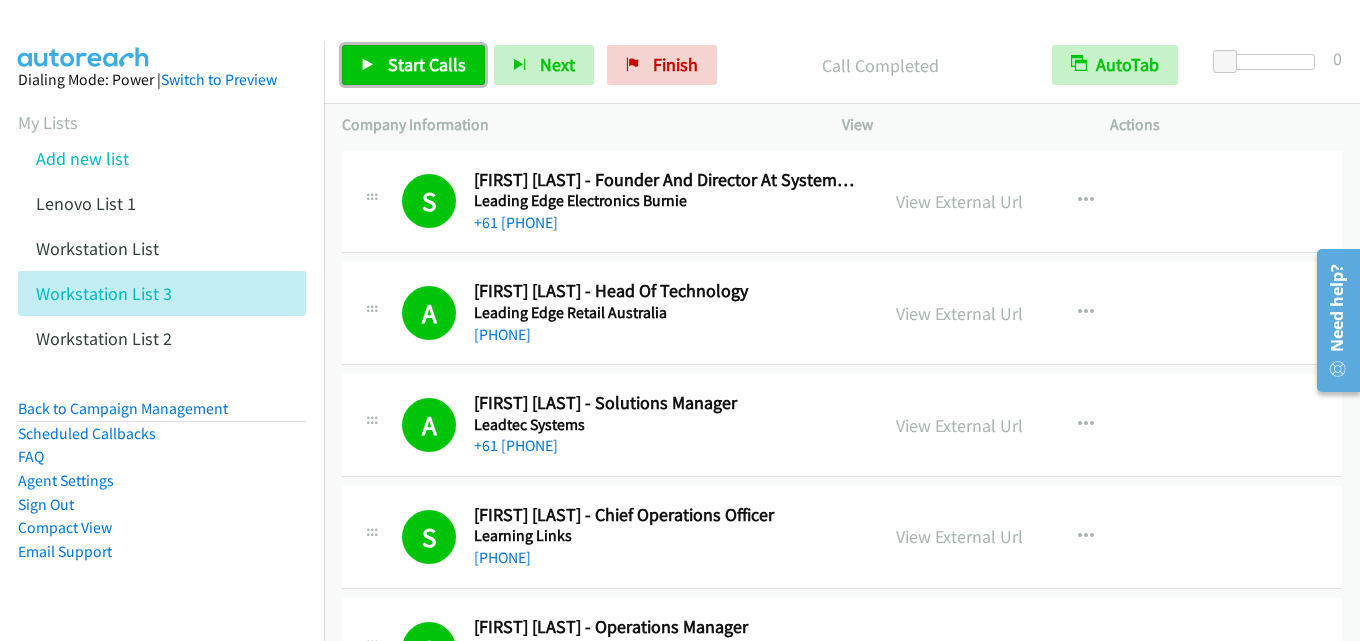 click on "Start Calls" at bounding box center (413, 65) 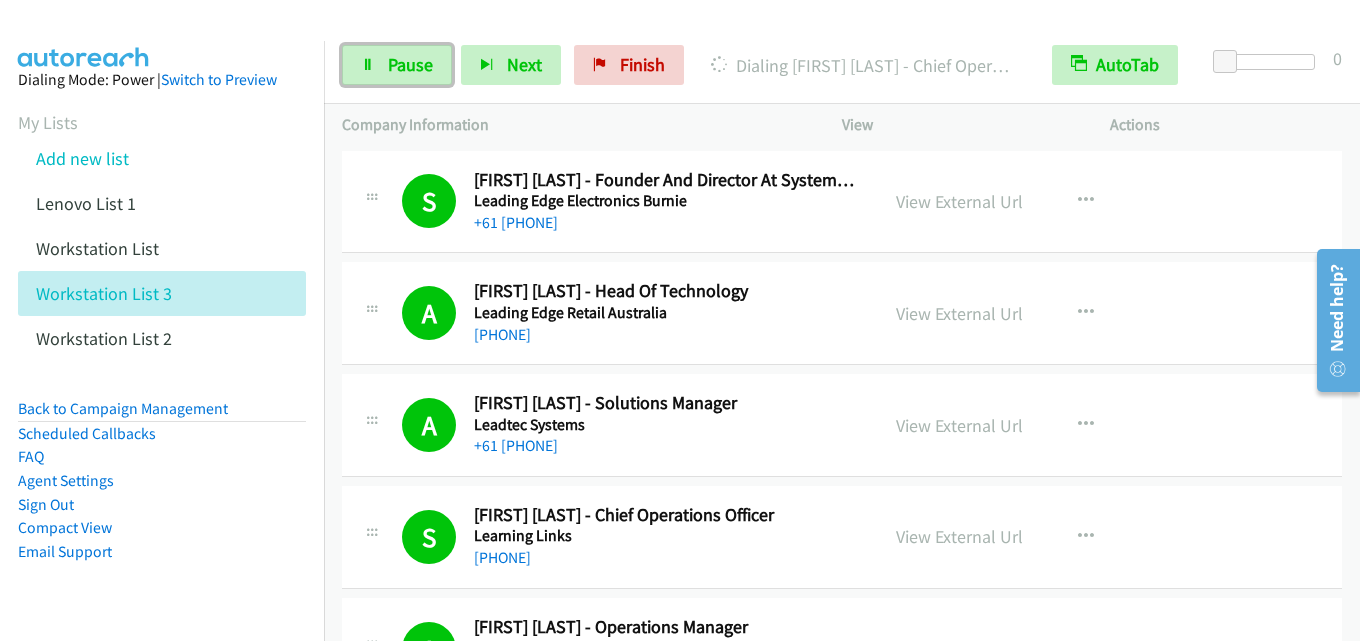 drag, startPoint x: 433, startPoint y: 64, endPoint x: 452, endPoint y: 69, distance: 19.646883 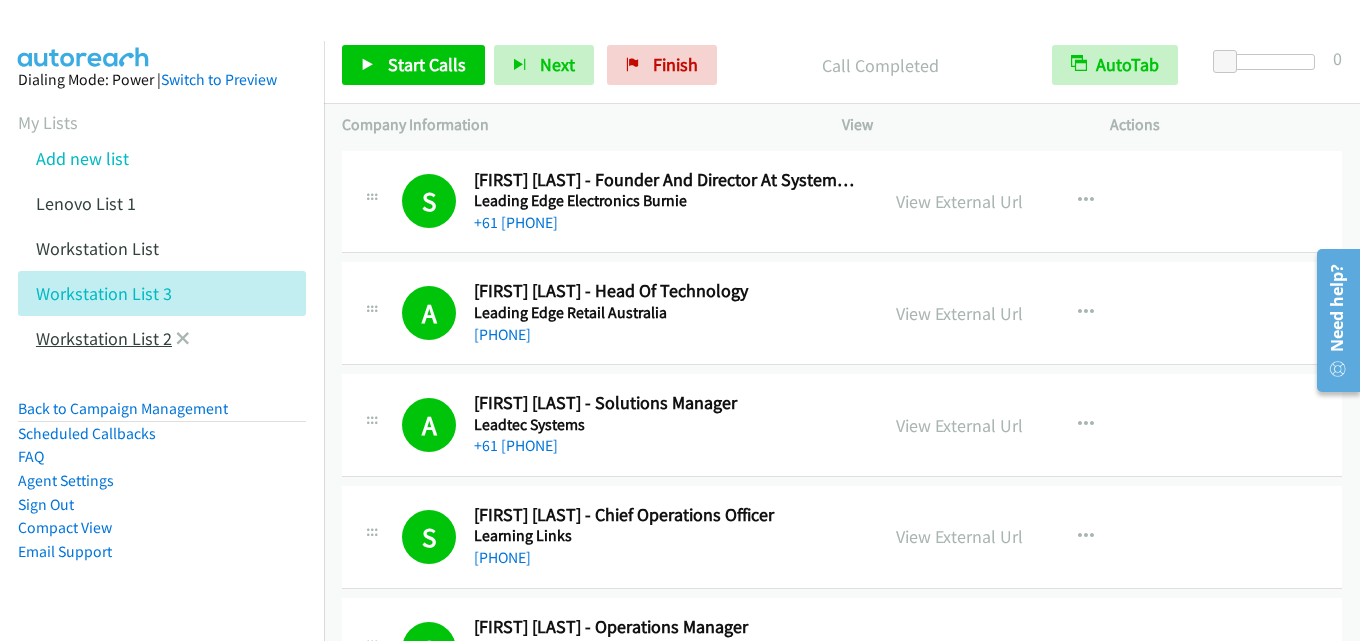click on "••••••••••• •••• •" at bounding box center (104, 338) 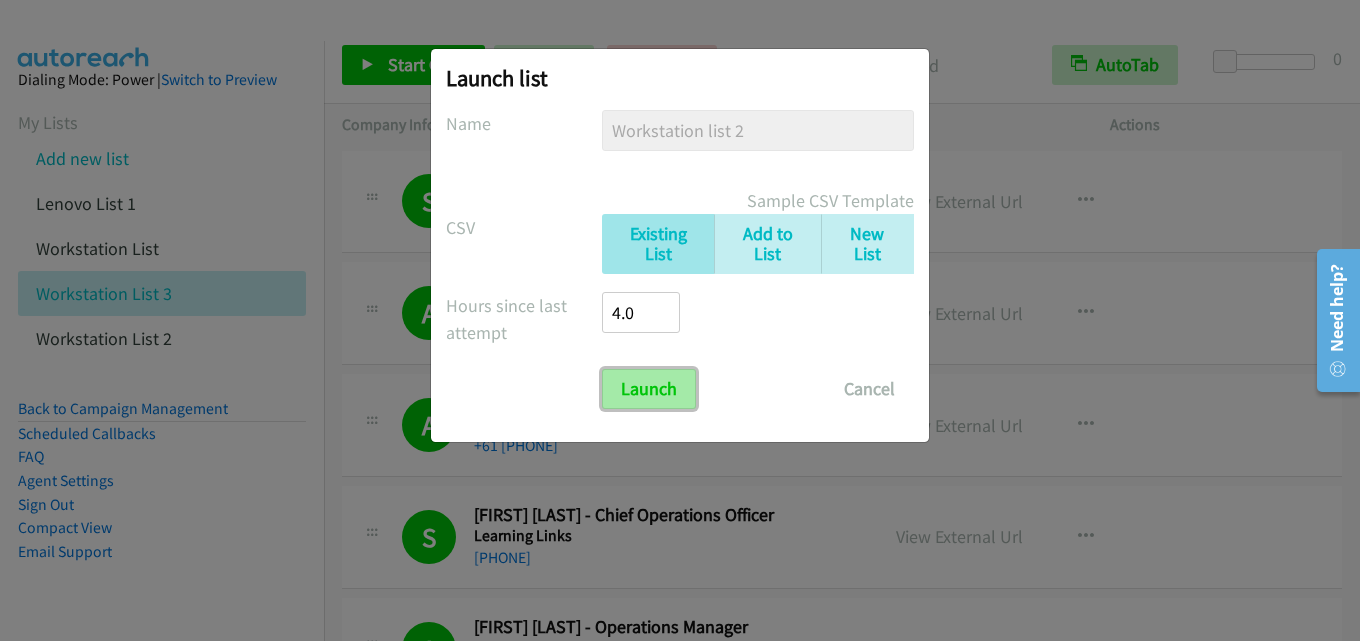 click on "Launch" at bounding box center (649, 389) 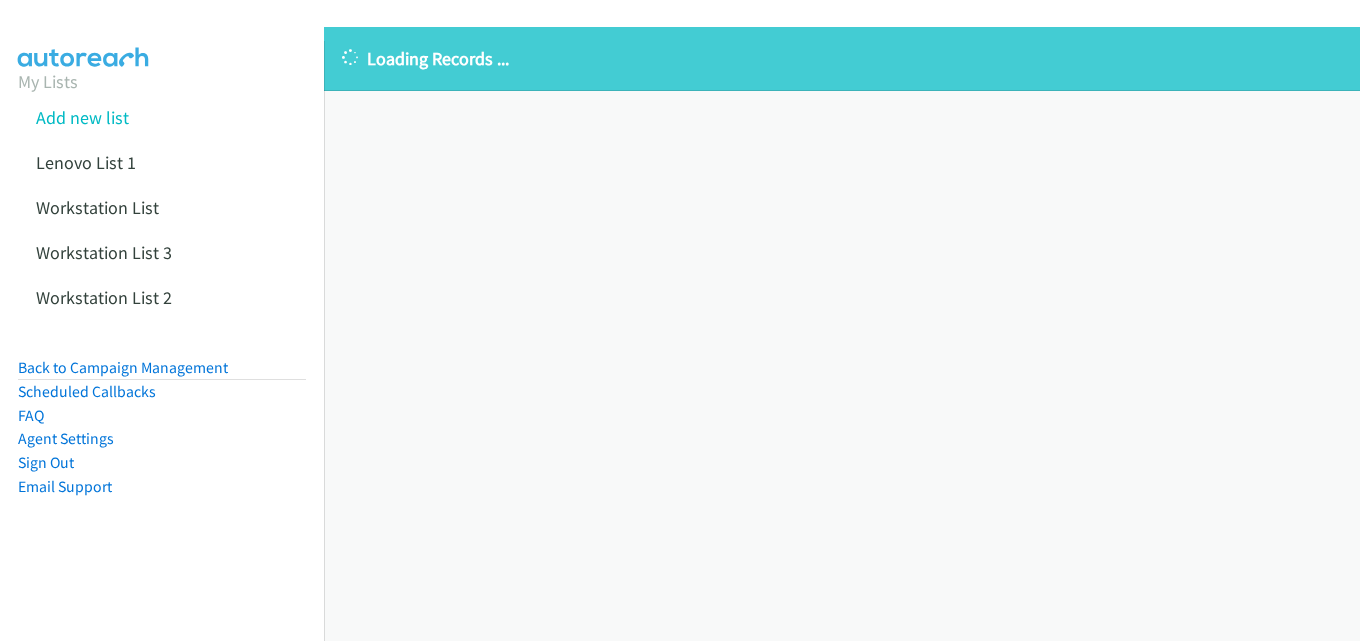 scroll, scrollTop: 0, scrollLeft: 0, axis: both 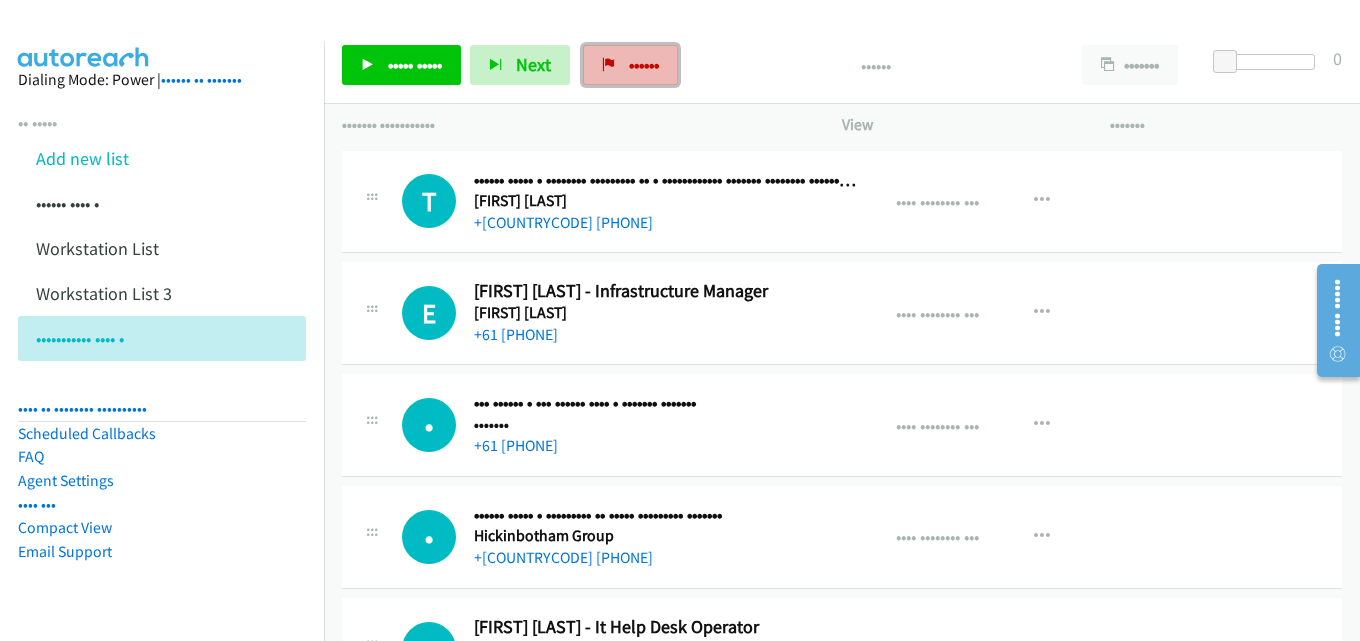 click at bounding box center [609, 66] 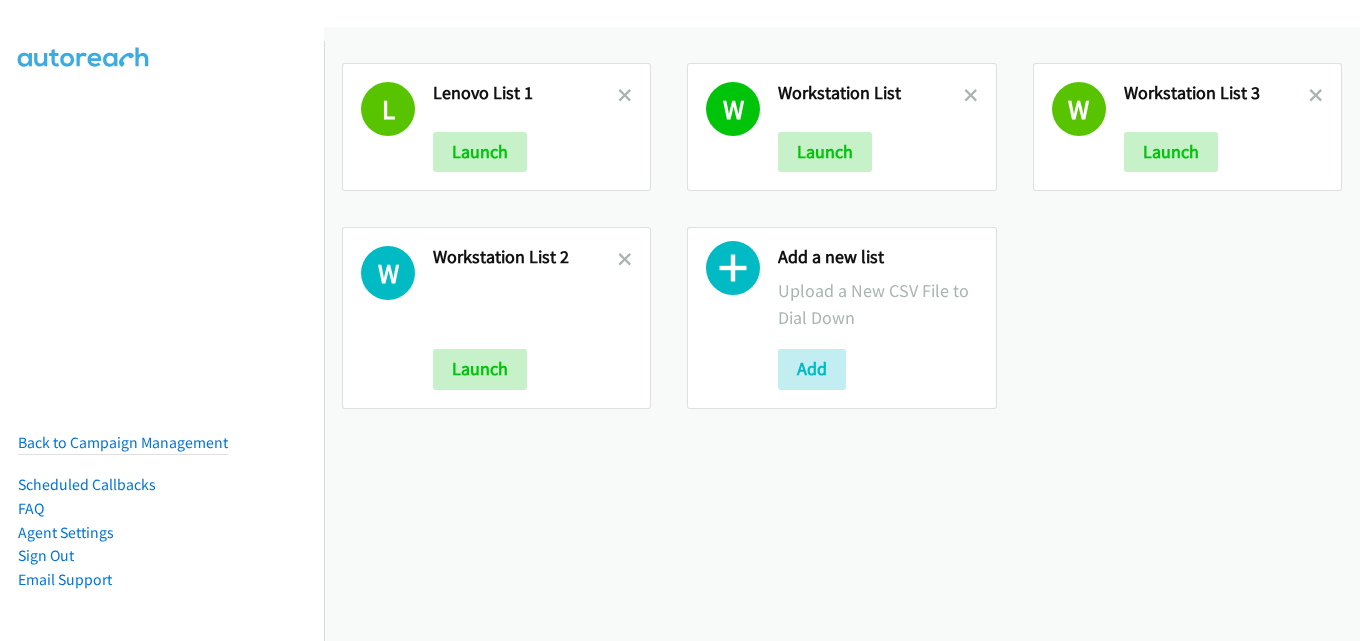 scroll, scrollTop: 0, scrollLeft: 0, axis: both 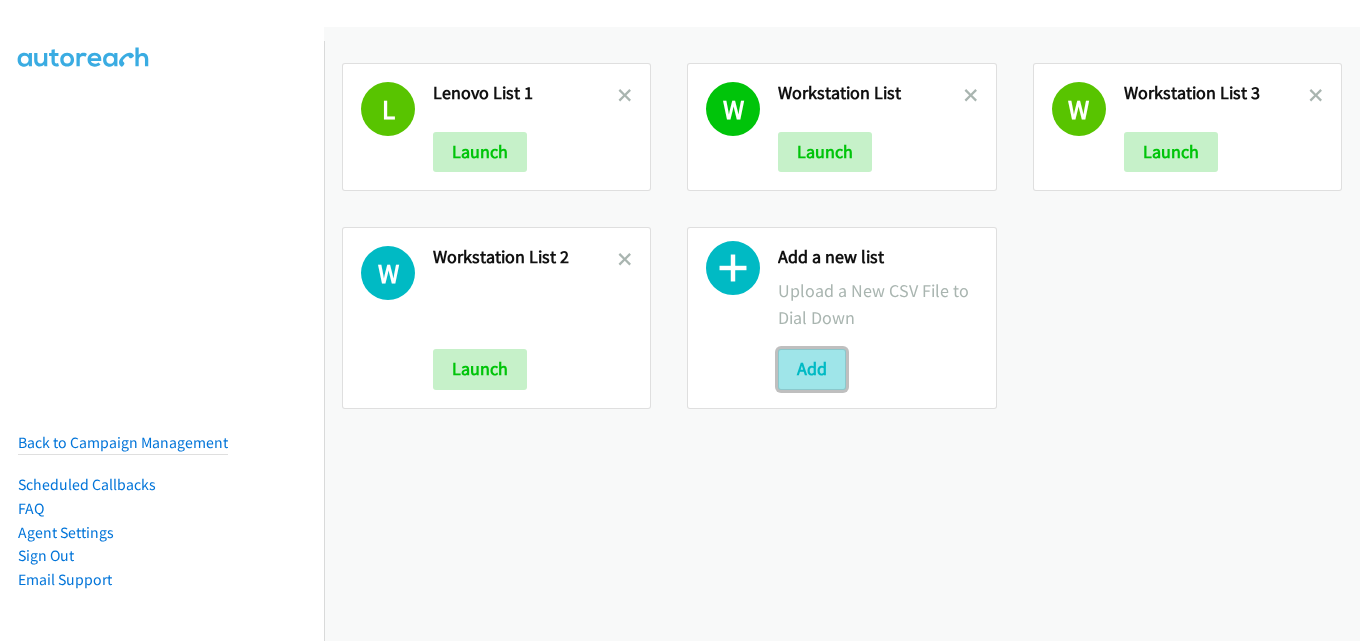 click on "Add" at bounding box center [812, 369] 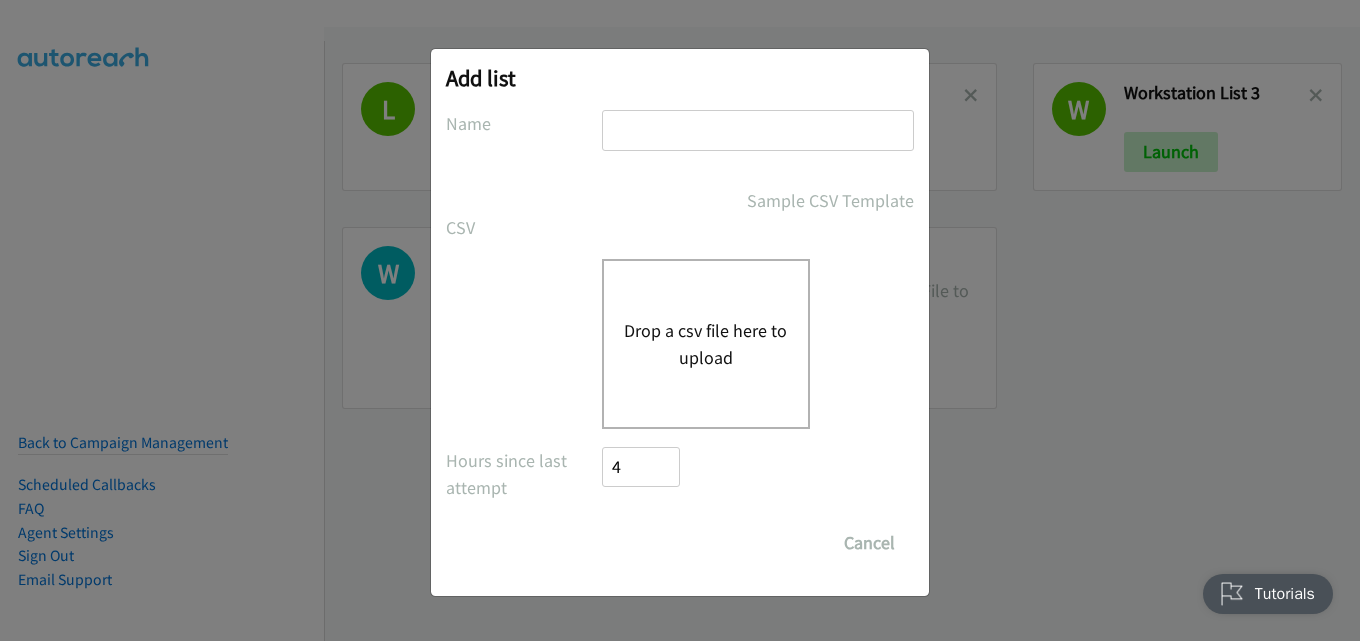 scroll, scrollTop: 0, scrollLeft: 0, axis: both 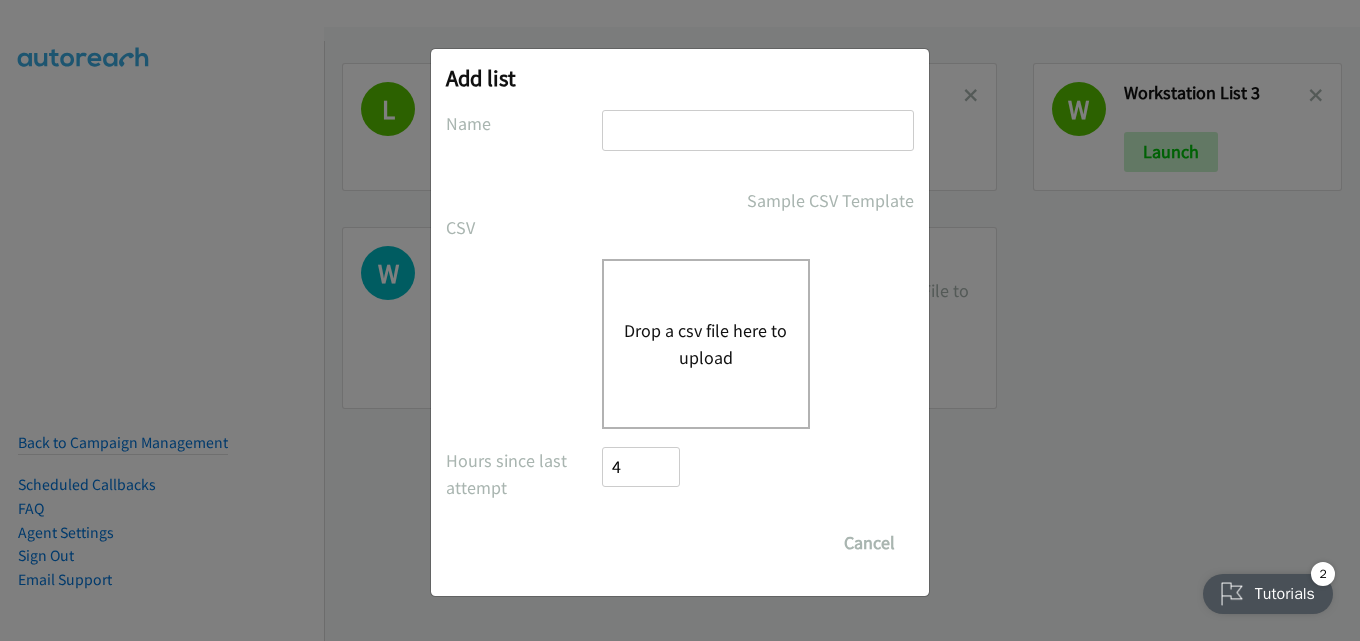 click at bounding box center (758, 130) 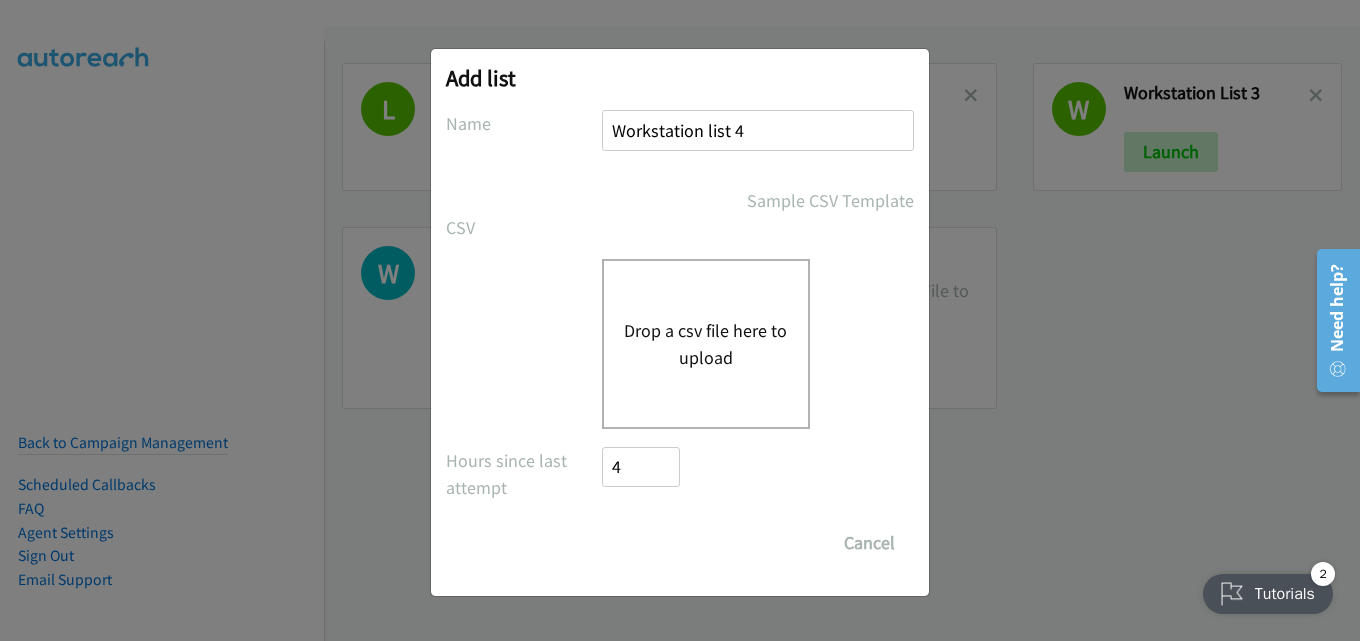 type on "Workstation list 4" 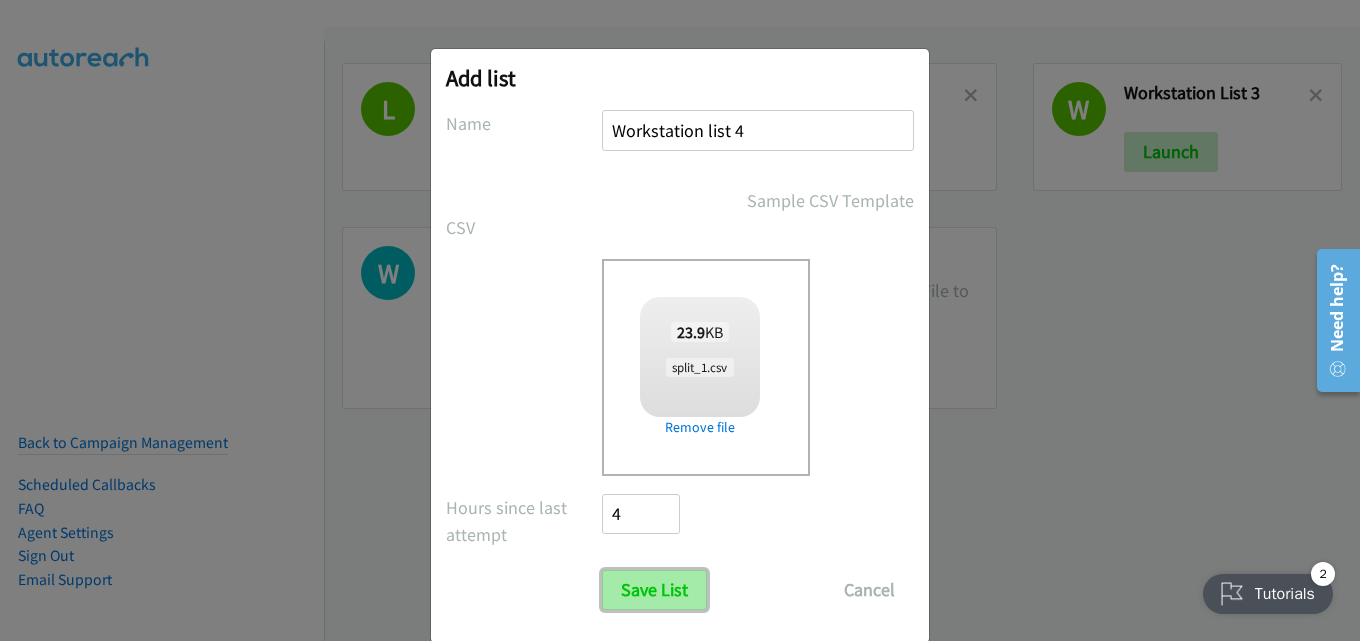 click on "Save List" at bounding box center (654, 590) 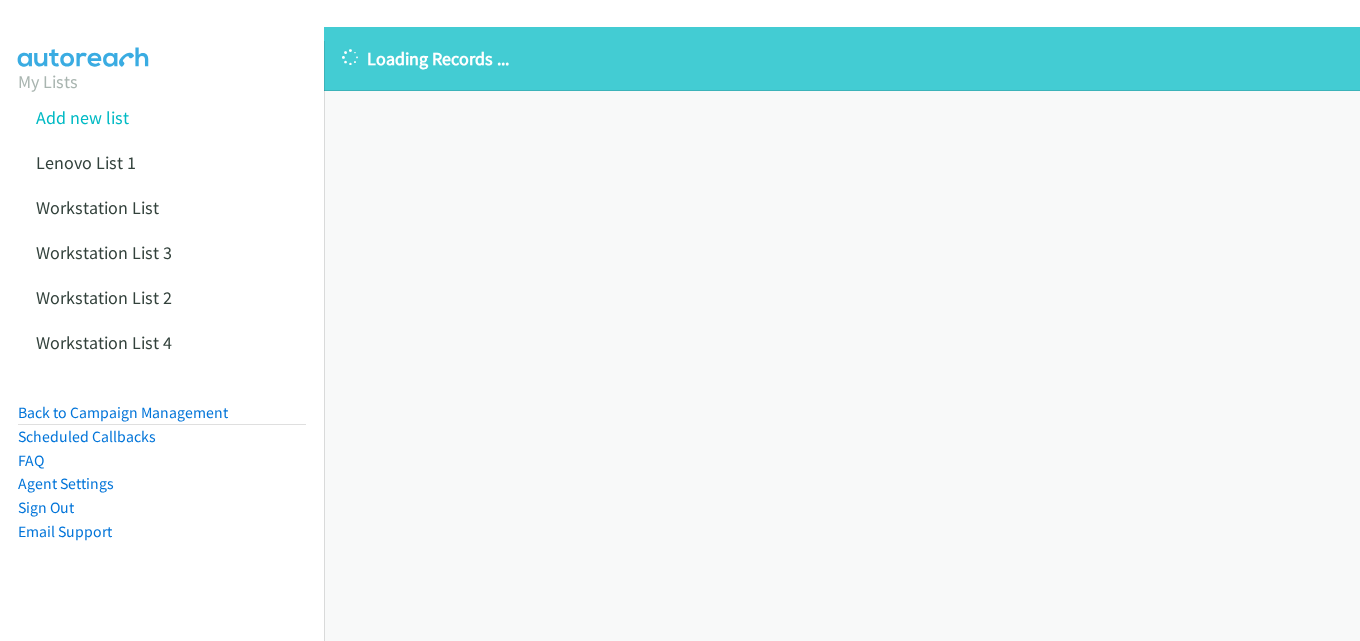 scroll, scrollTop: 0, scrollLeft: 0, axis: both 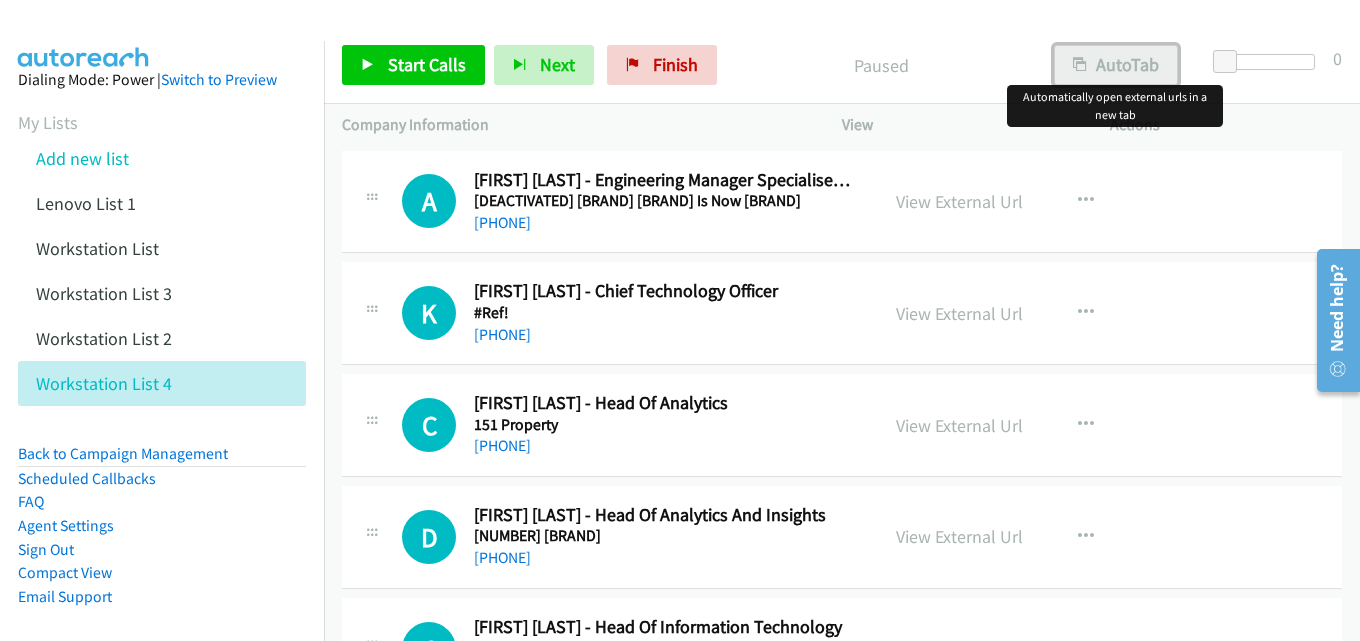 click on "AutoTab" at bounding box center (1116, 65) 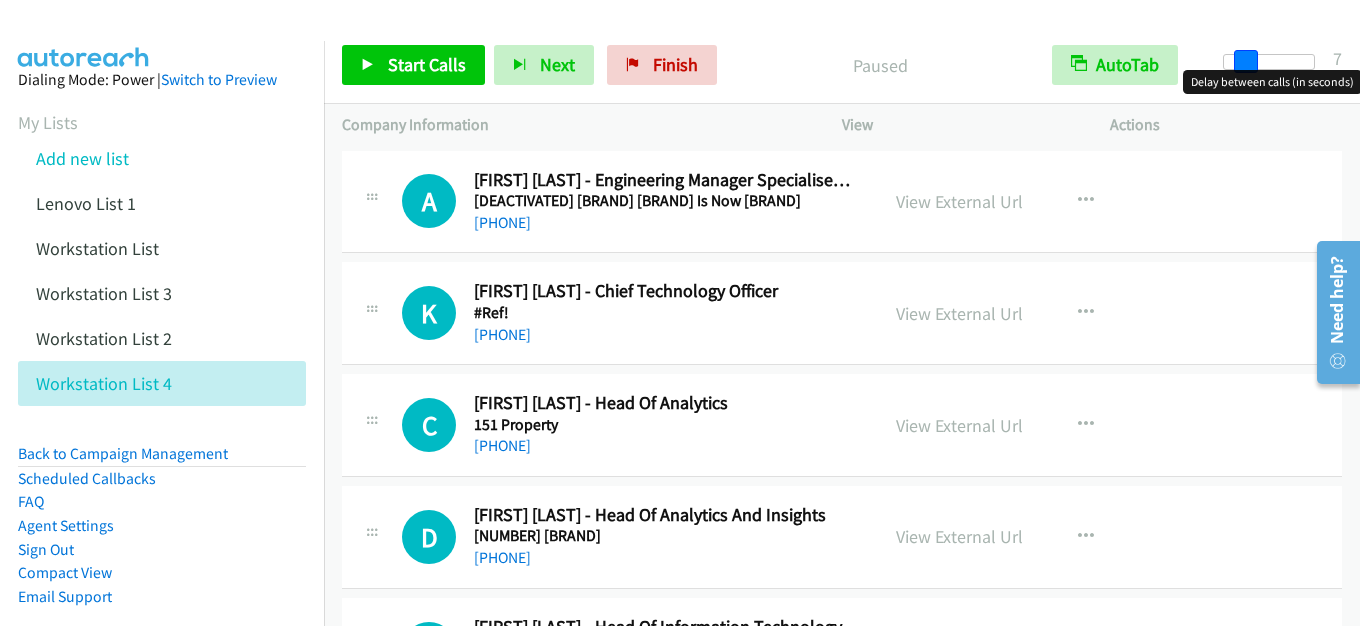 drag, startPoint x: 1230, startPoint y: 62, endPoint x: 1249, endPoint y: 62, distance: 19 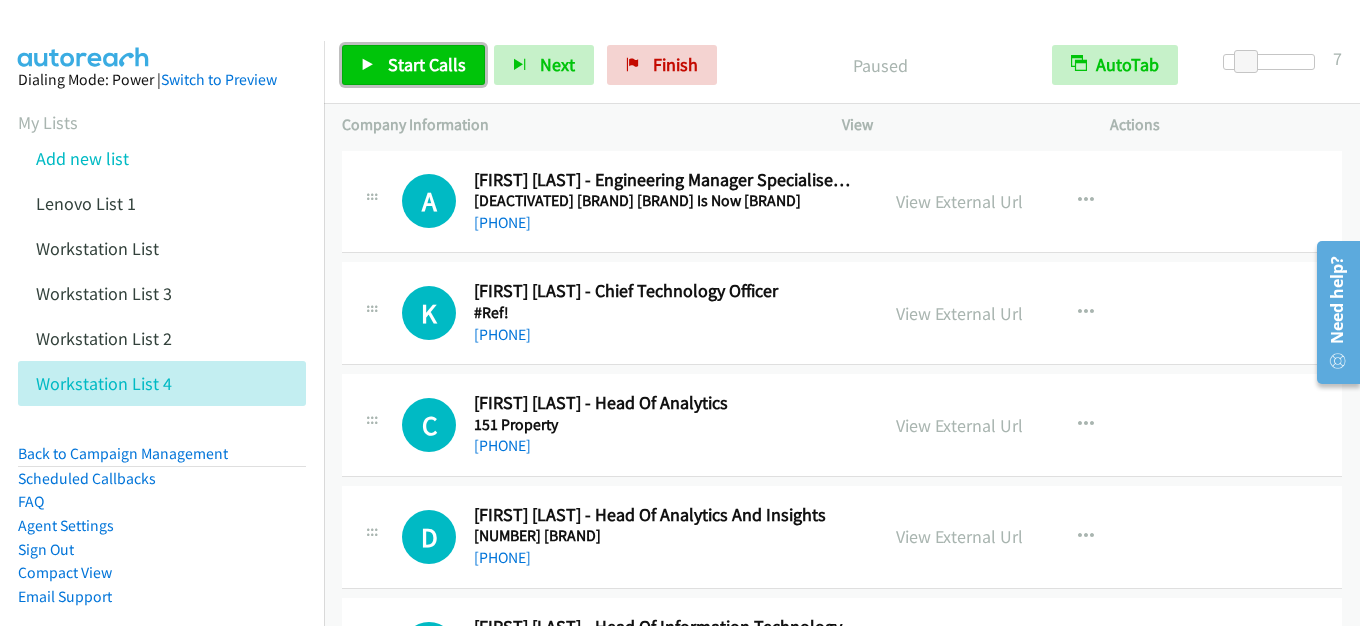 click on "Start Calls" at bounding box center [427, 64] 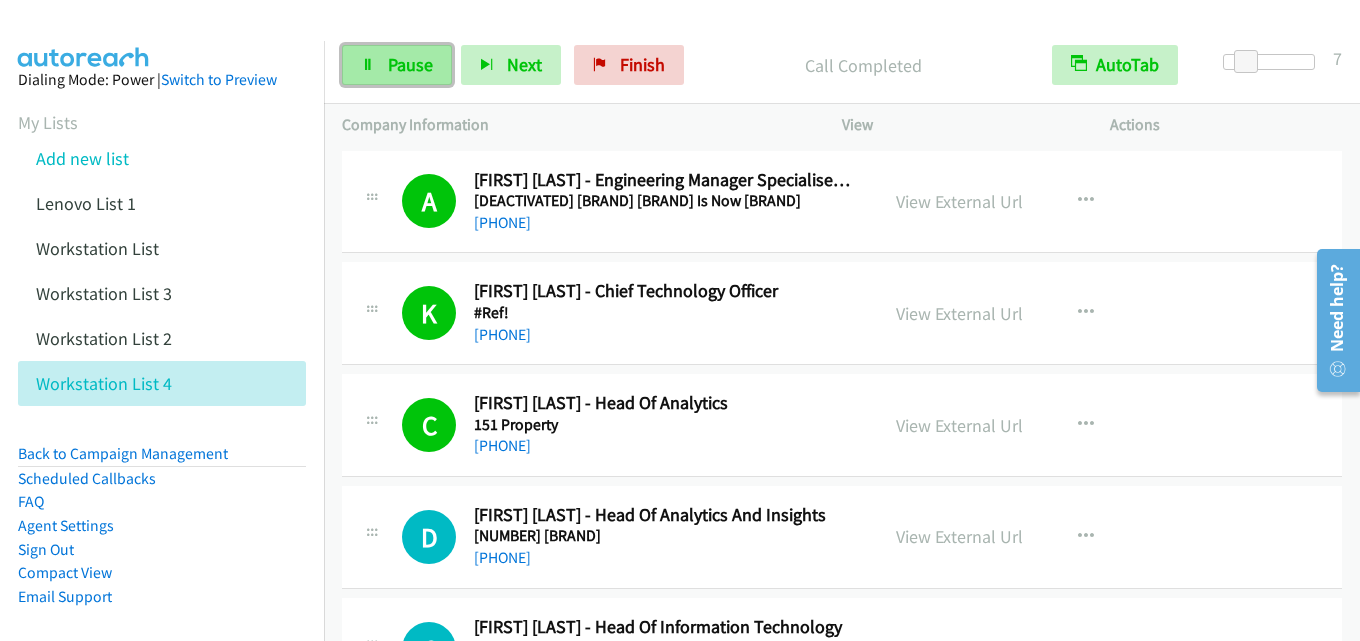 click on "Pause" at bounding box center (410, 64) 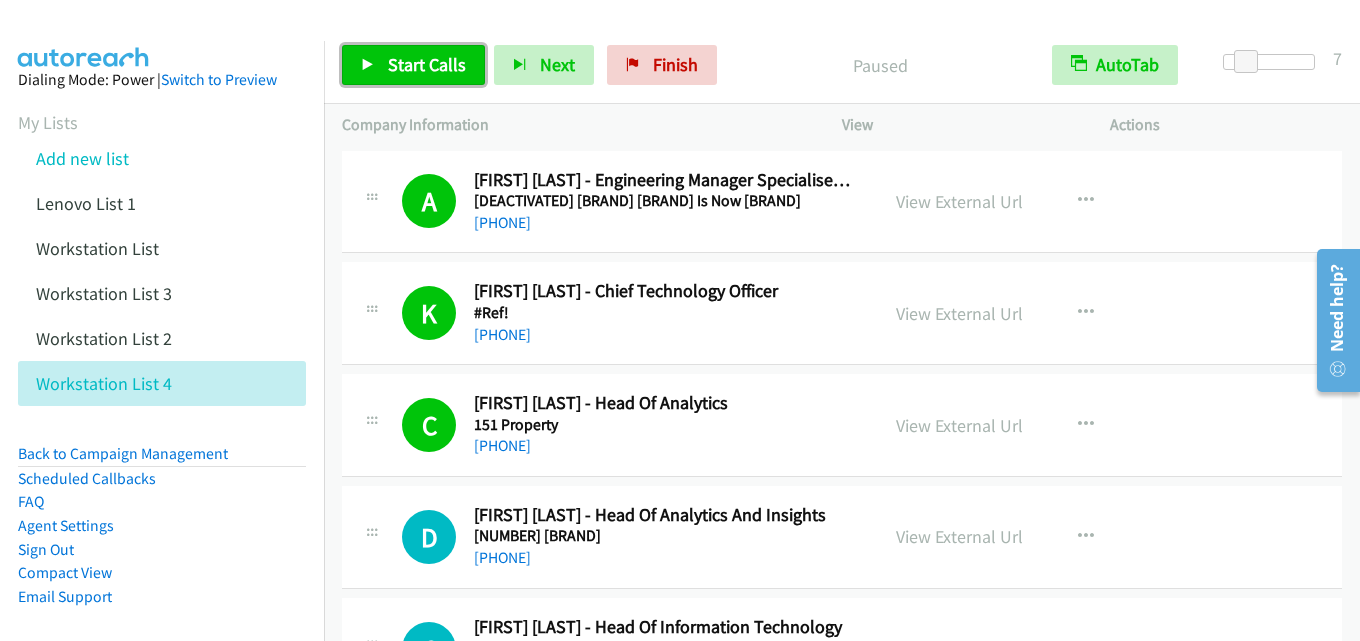 click on "Start Calls" at bounding box center (413, 65) 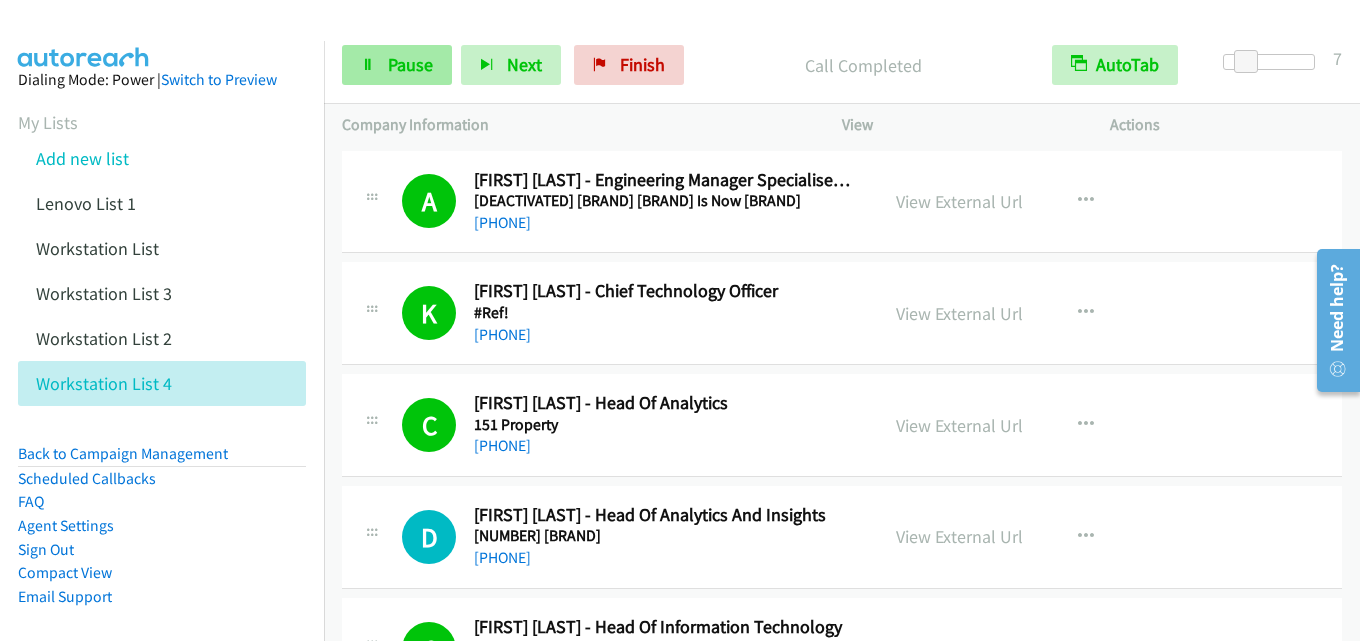 click on "Pause" at bounding box center (397, 65) 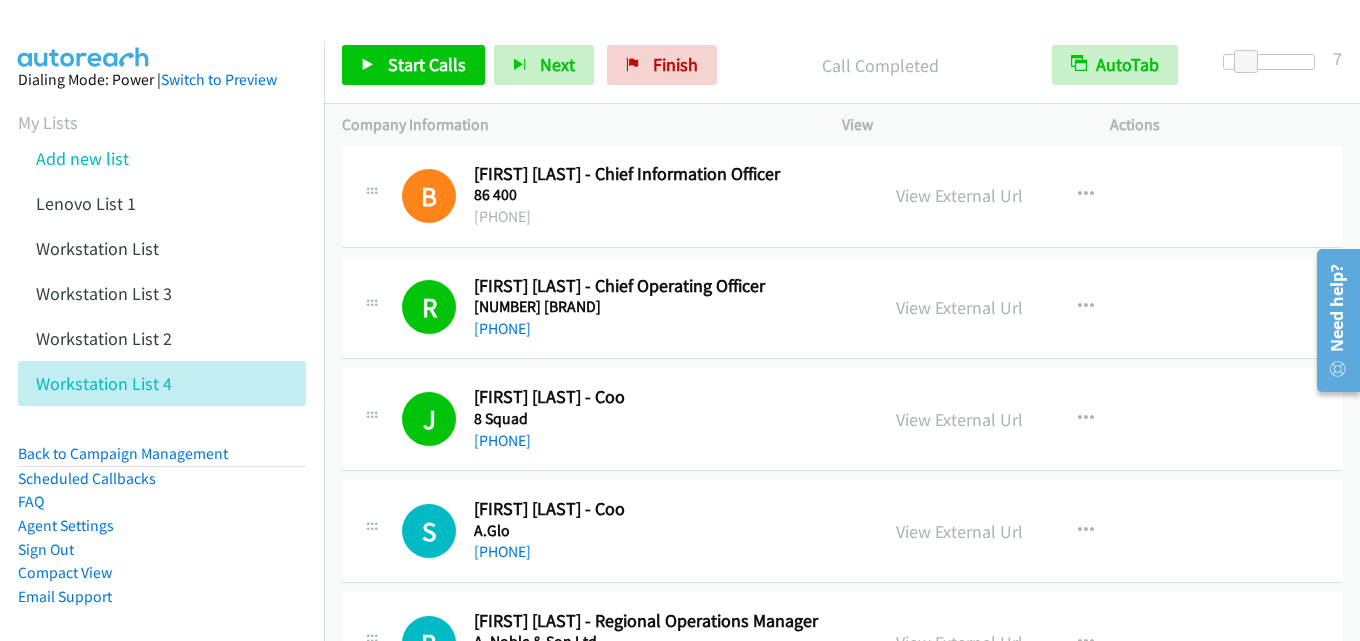 scroll, scrollTop: 1700, scrollLeft: 0, axis: vertical 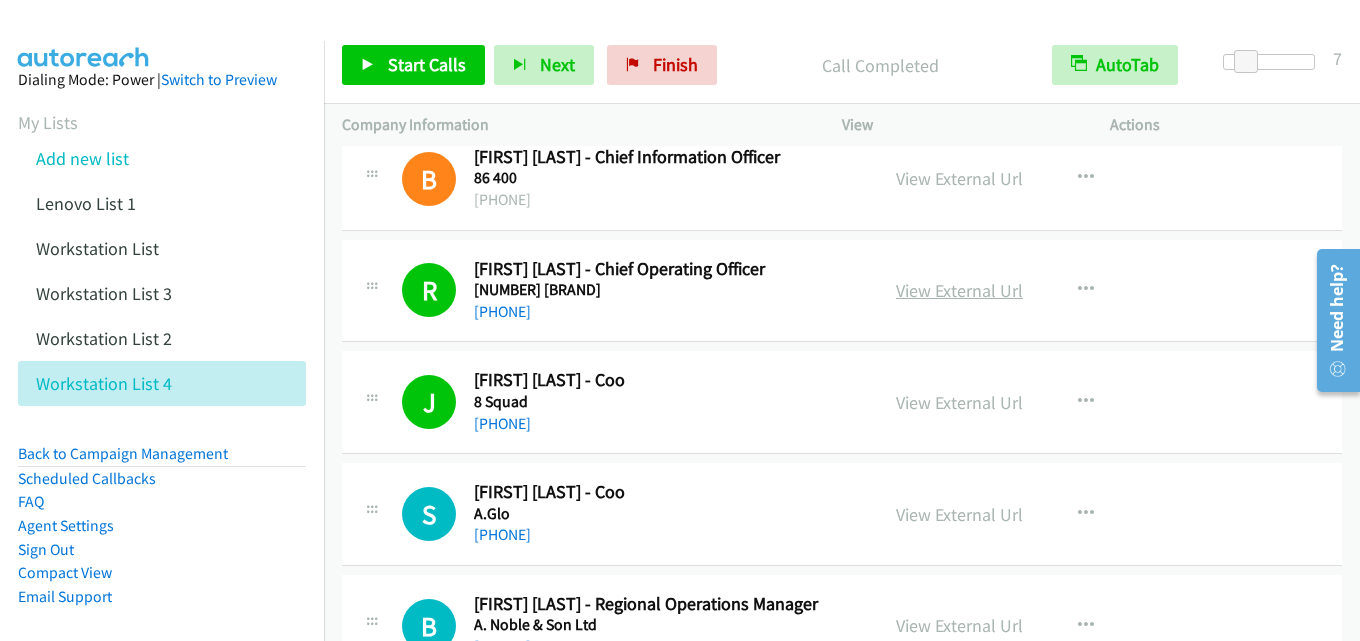 click on "View External Url" at bounding box center (959, 290) 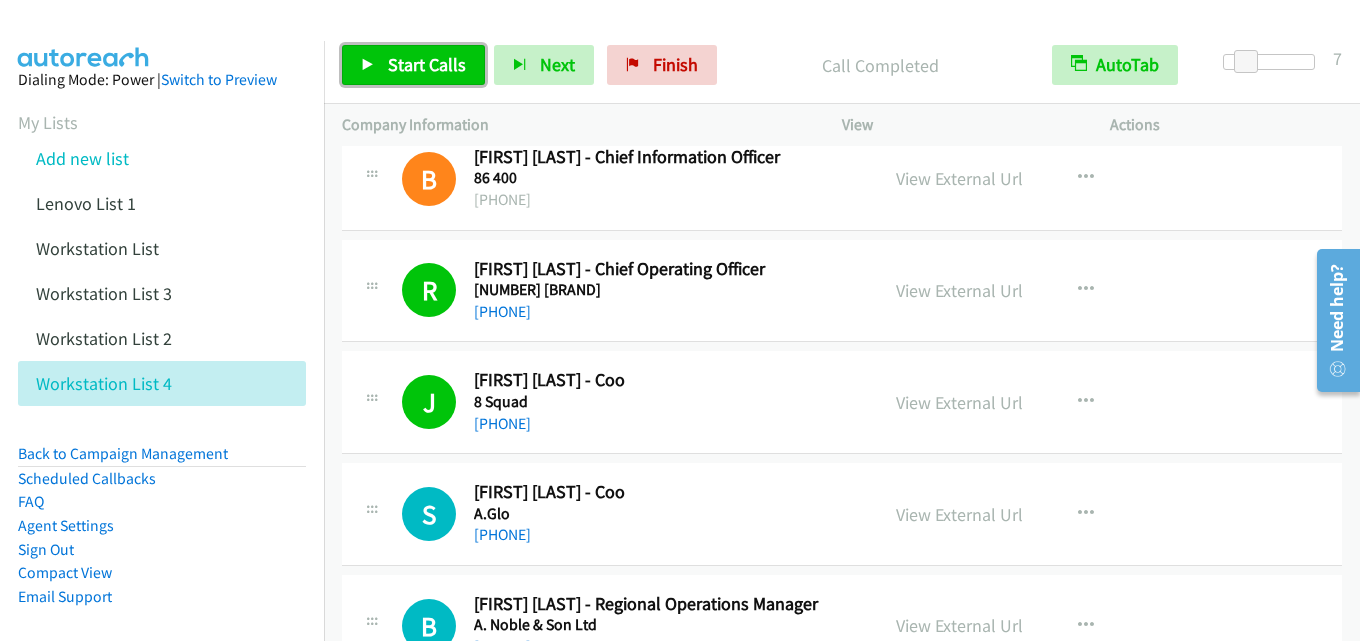 click at bounding box center (368, 66) 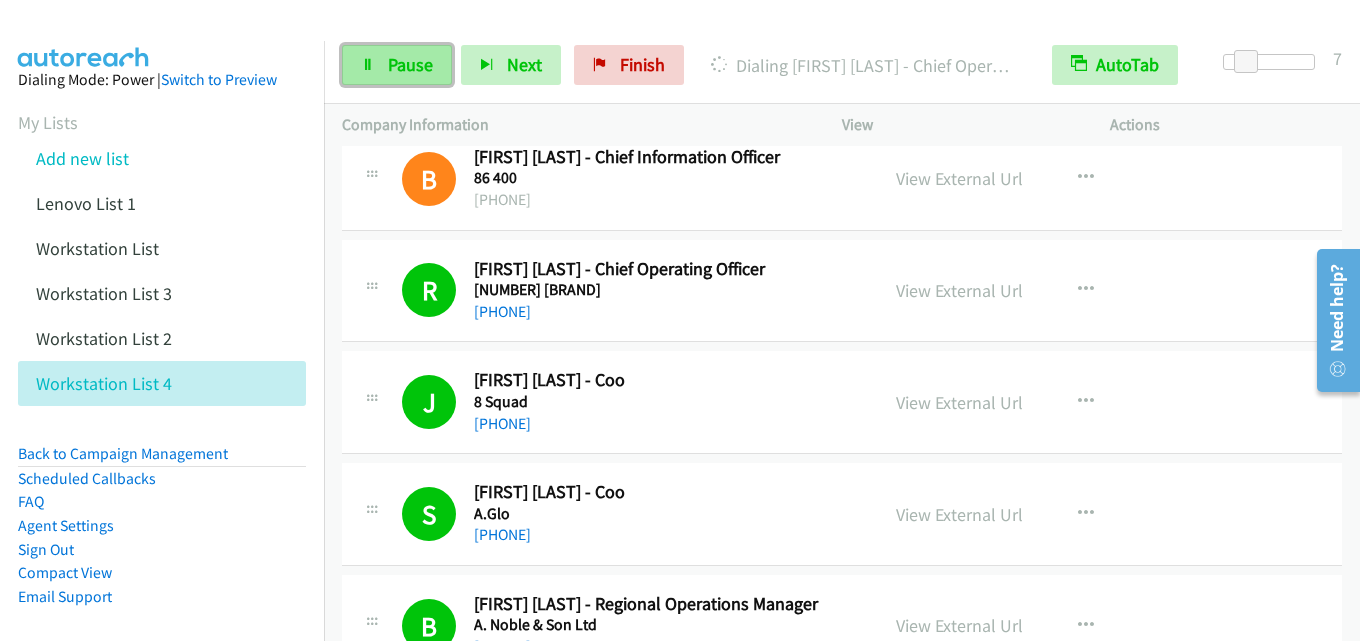 click on "Pause" at bounding box center (410, 64) 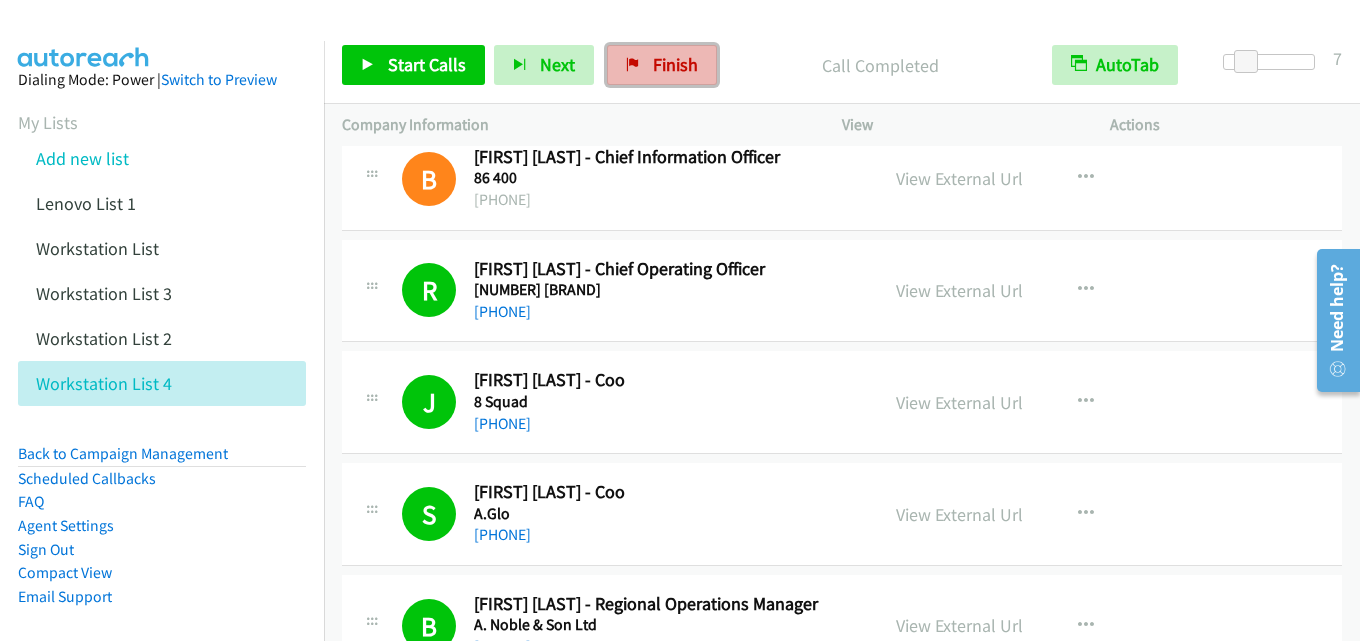 click on "••••••" at bounding box center (662, 65) 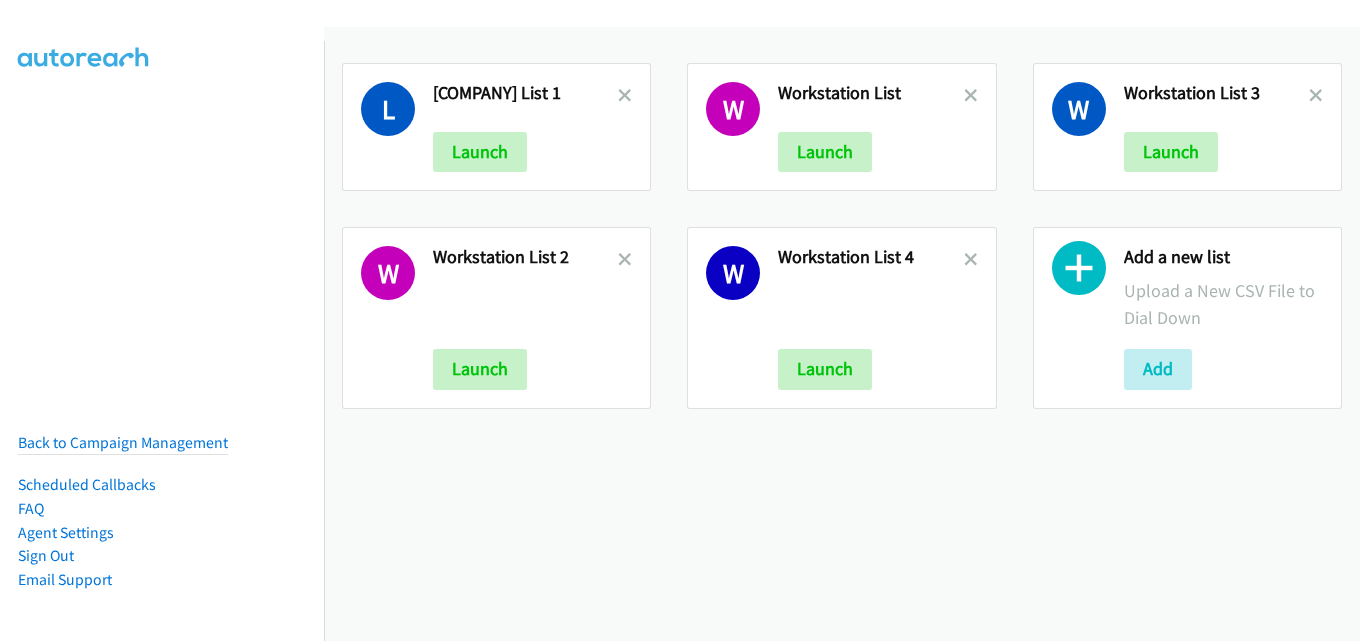 scroll, scrollTop: 0, scrollLeft: 0, axis: both 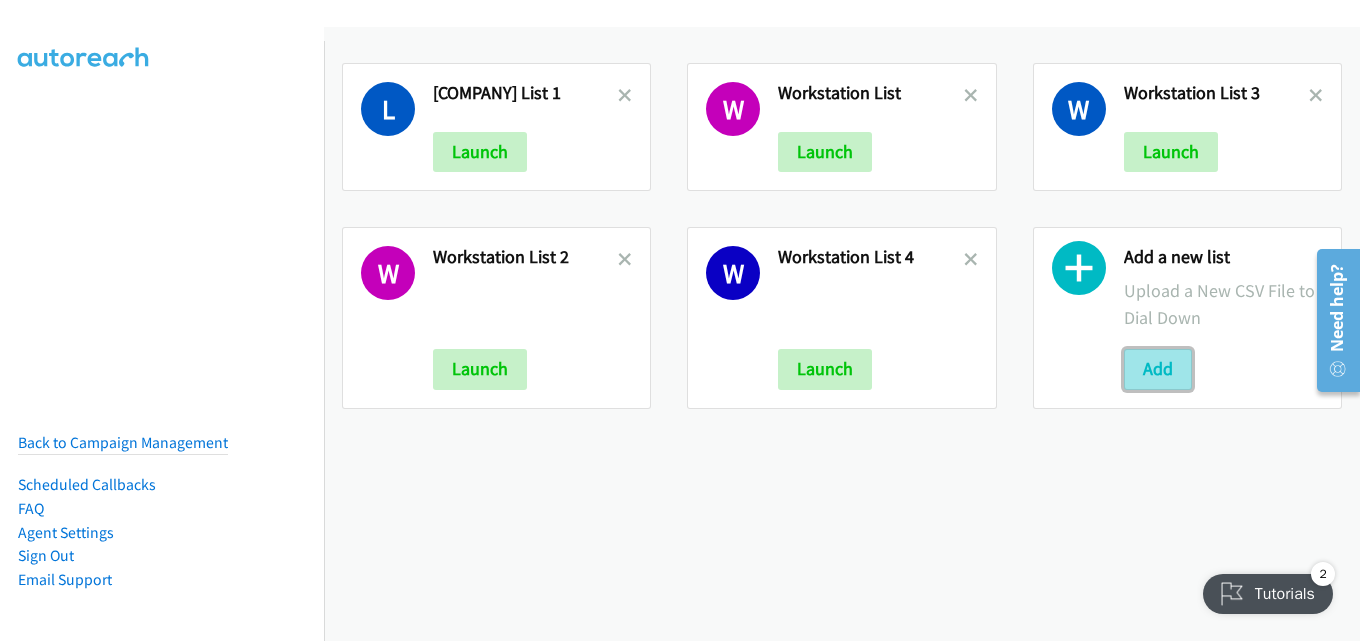 click on "Add" at bounding box center (1158, 369) 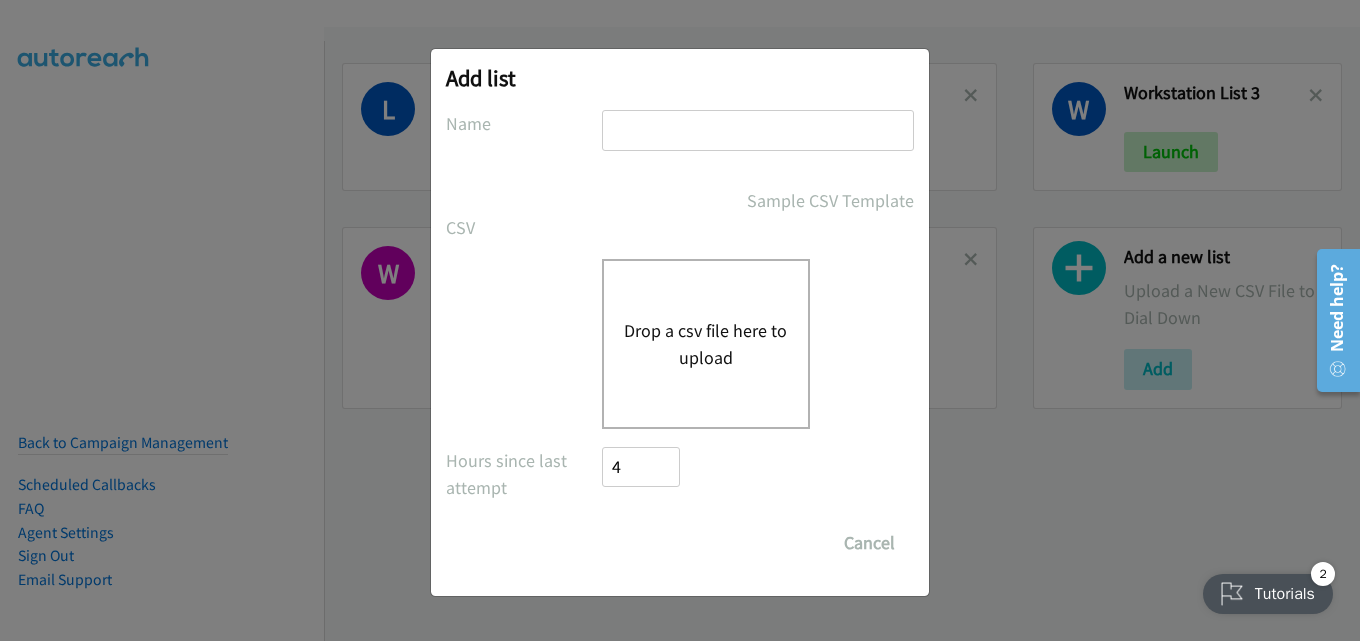 click at bounding box center (758, 130) 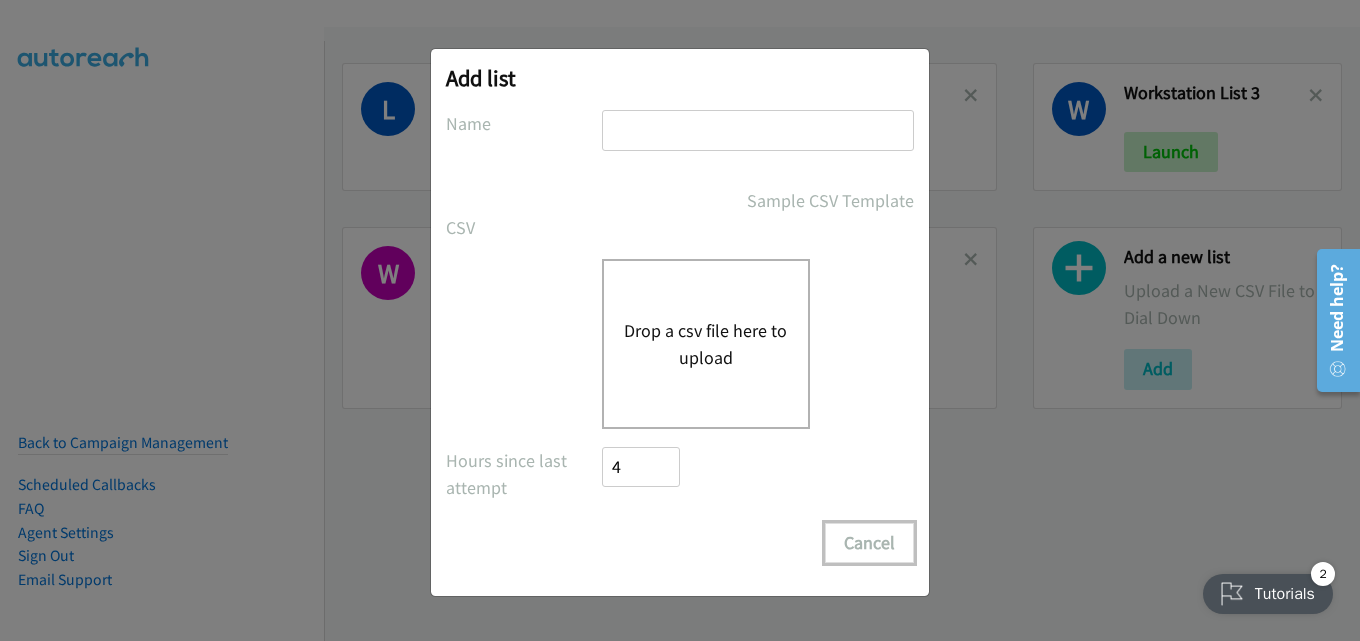 click on "Cancel" at bounding box center [869, 543] 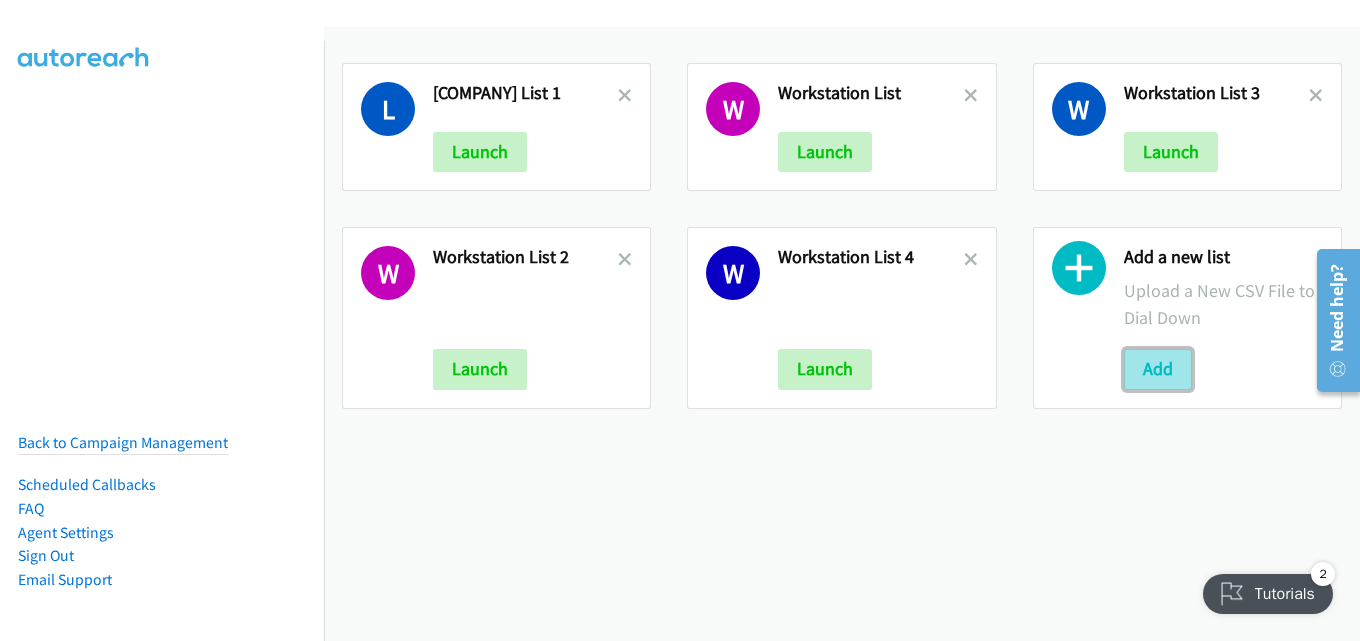 click on "Add" at bounding box center [1158, 369] 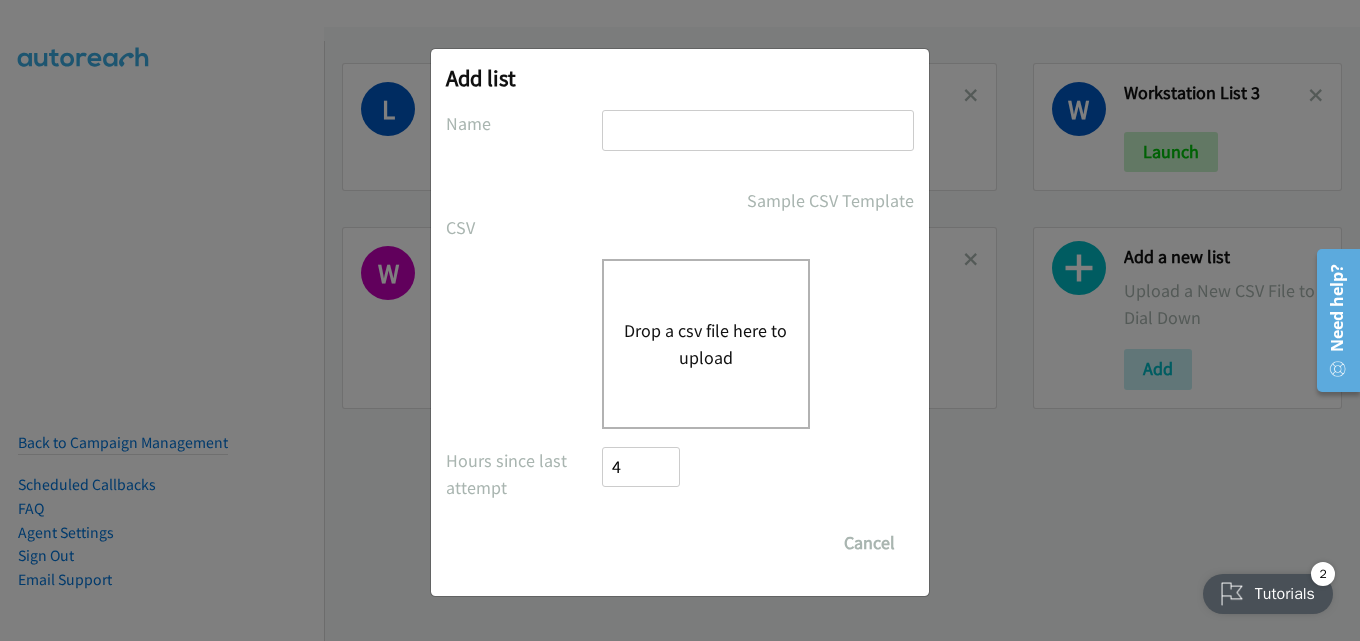 click at bounding box center (758, 130) 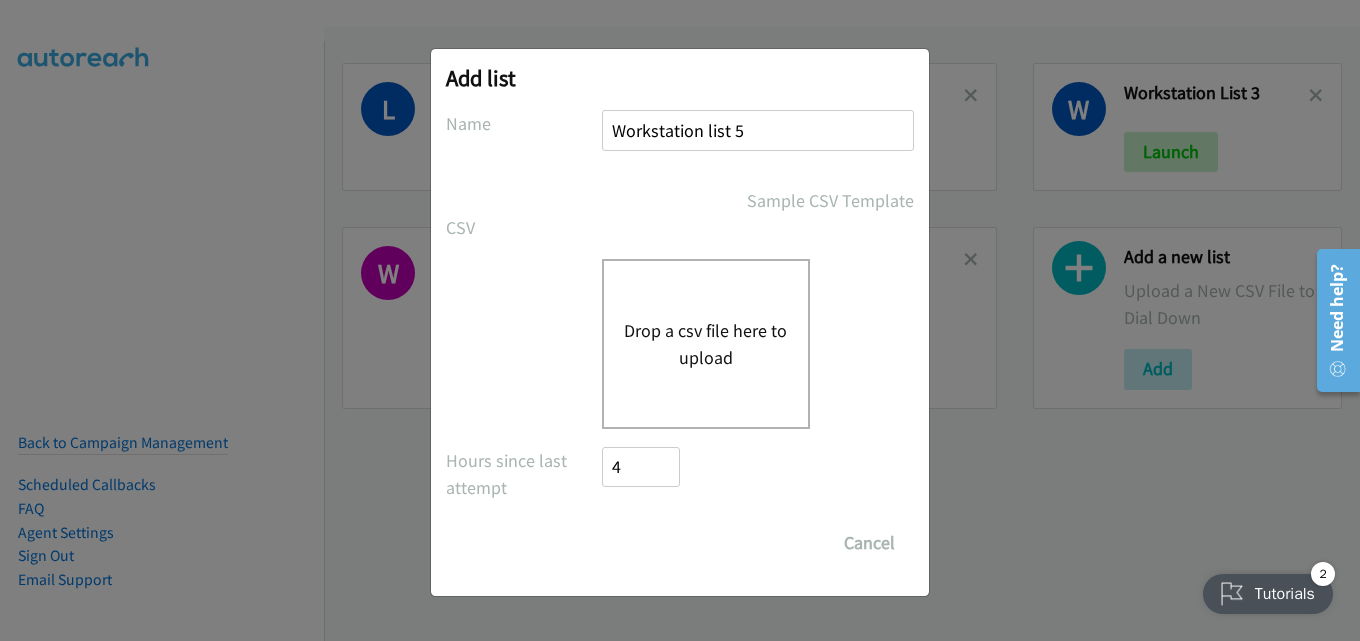 type on "Workstation list 5" 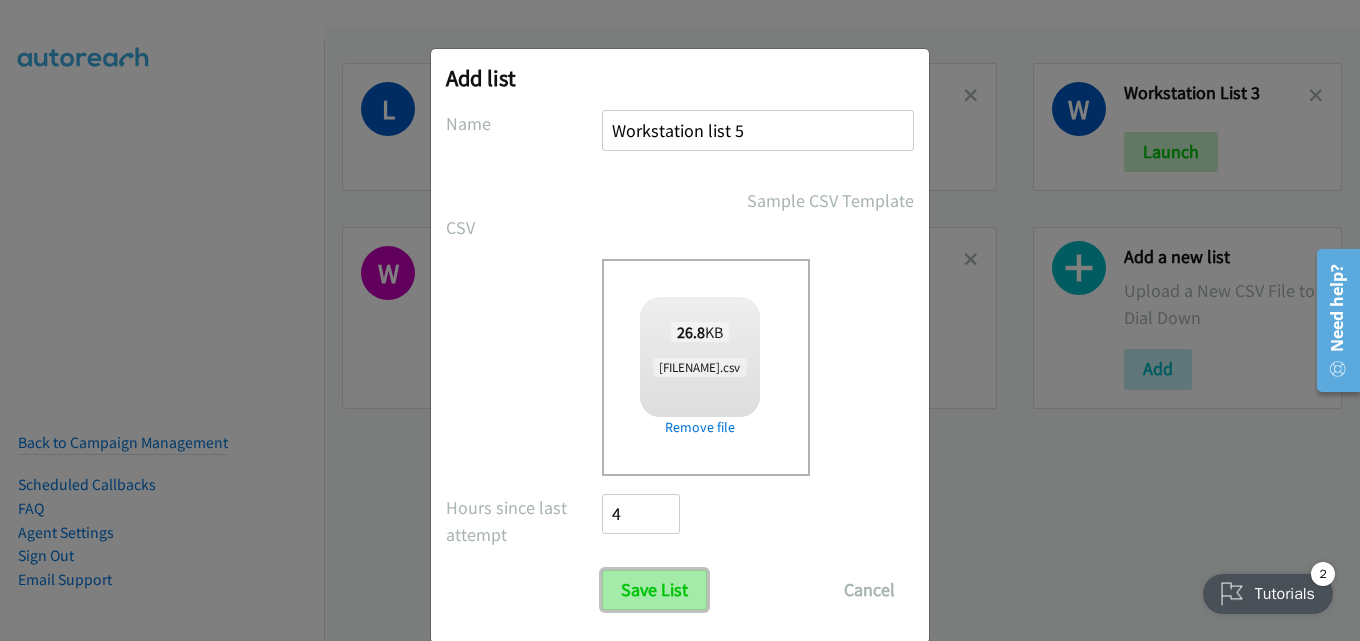 click on "Save List" at bounding box center (654, 590) 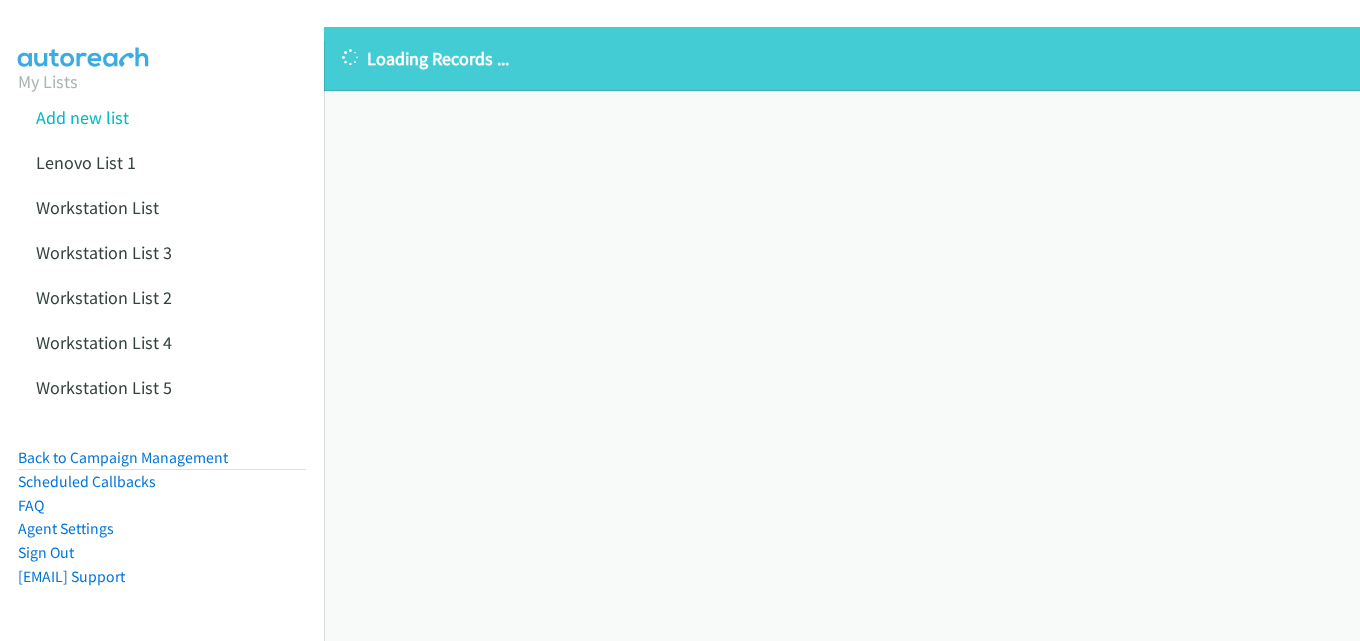 scroll, scrollTop: 0, scrollLeft: 0, axis: both 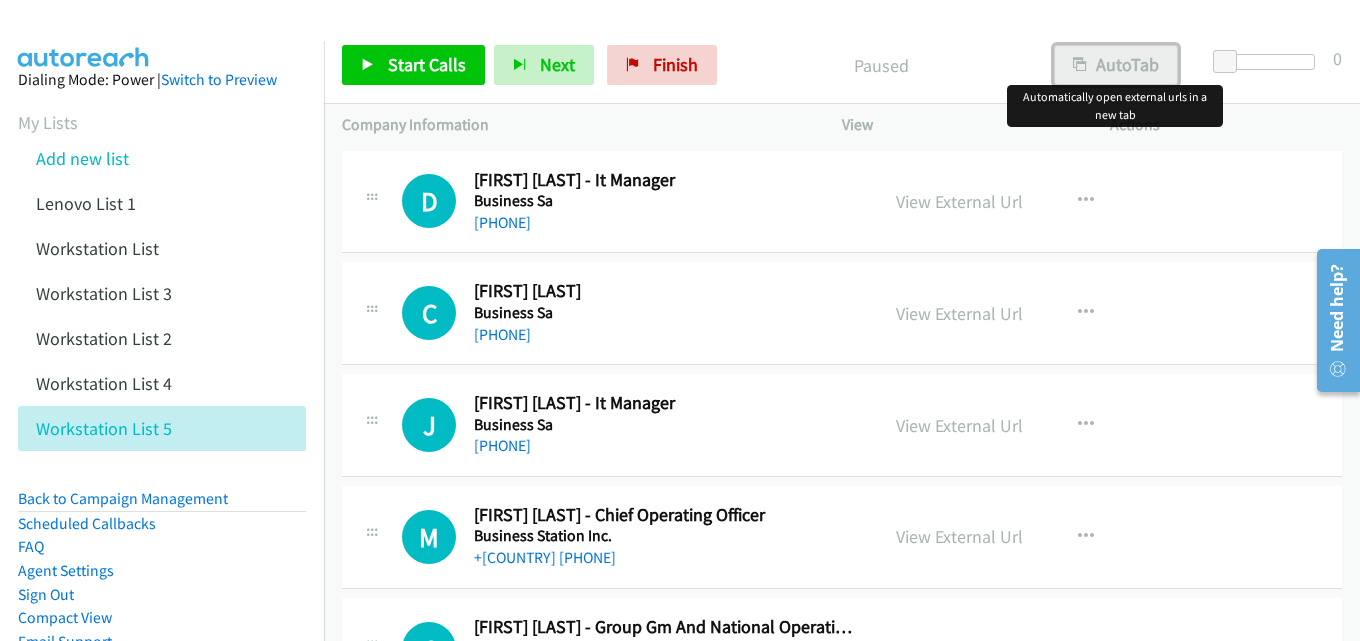click on "AutoTab" at bounding box center (1116, 65) 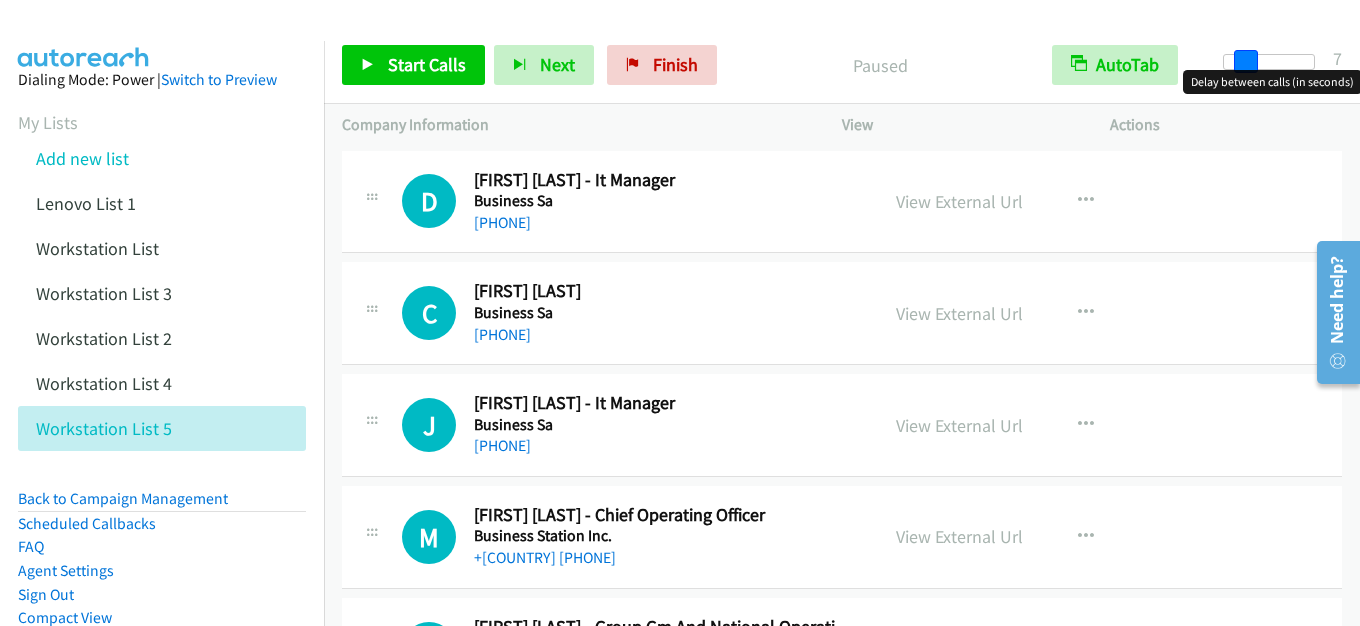 drag, startPoint x: 1230, startPoint y: 62, endPoint x: 1250, endPoint y: 67, distance: 20.615528 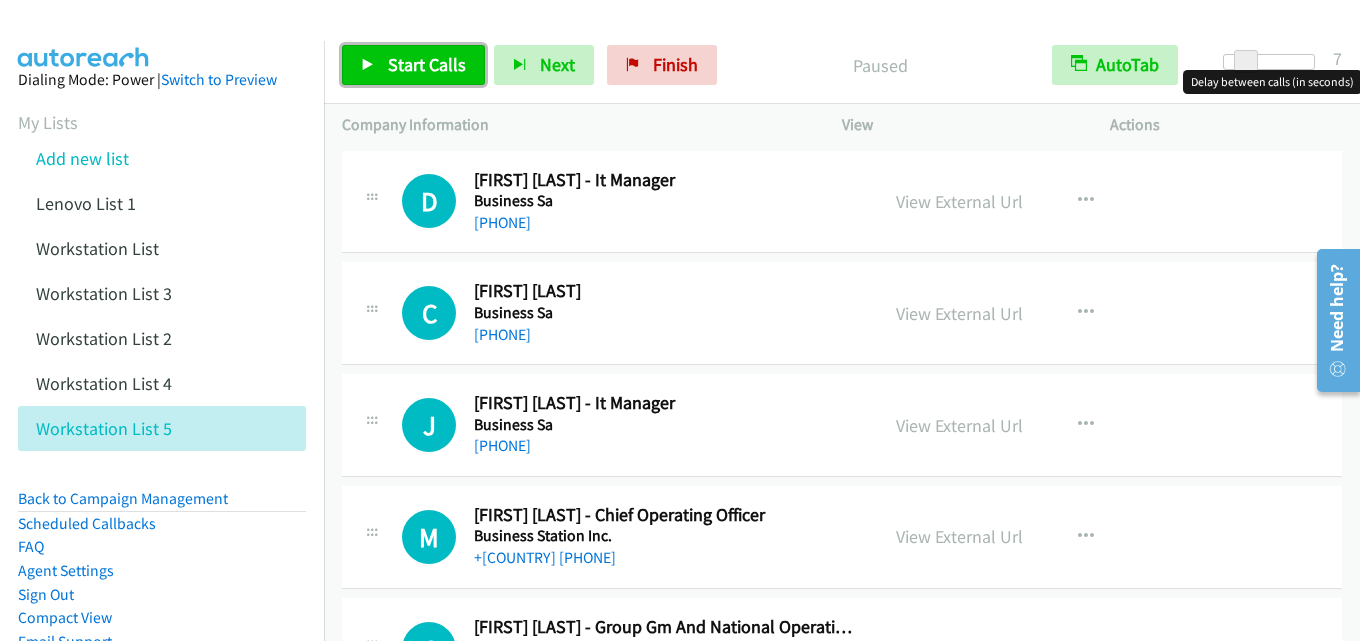 click on "Start Calls" at bounding box center (413, 65) 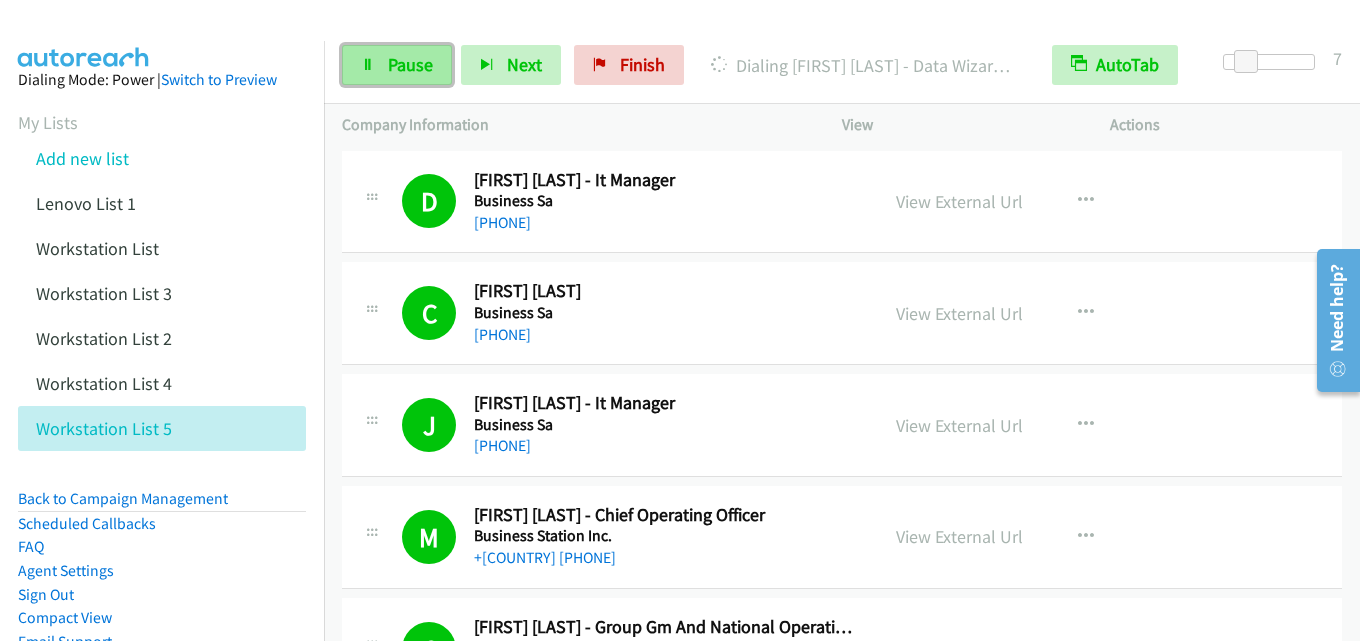 click on "Pause" at bounding box center [410, 64] 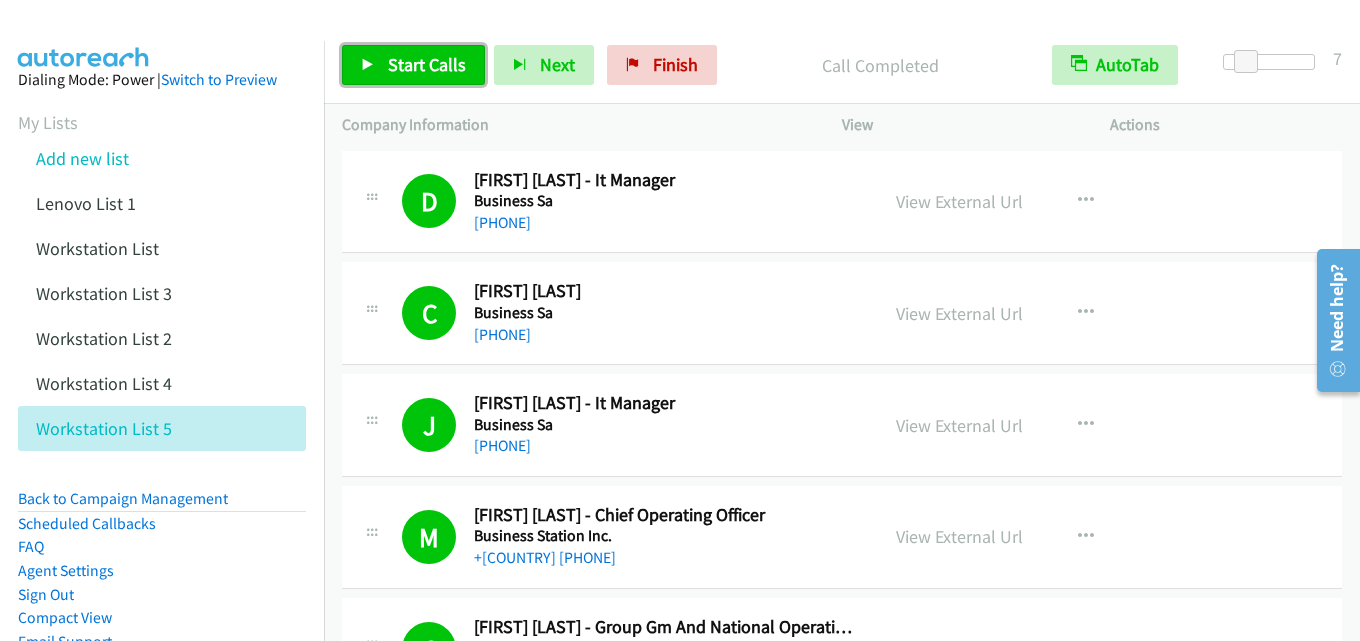 click at bounding box center [368, 66] 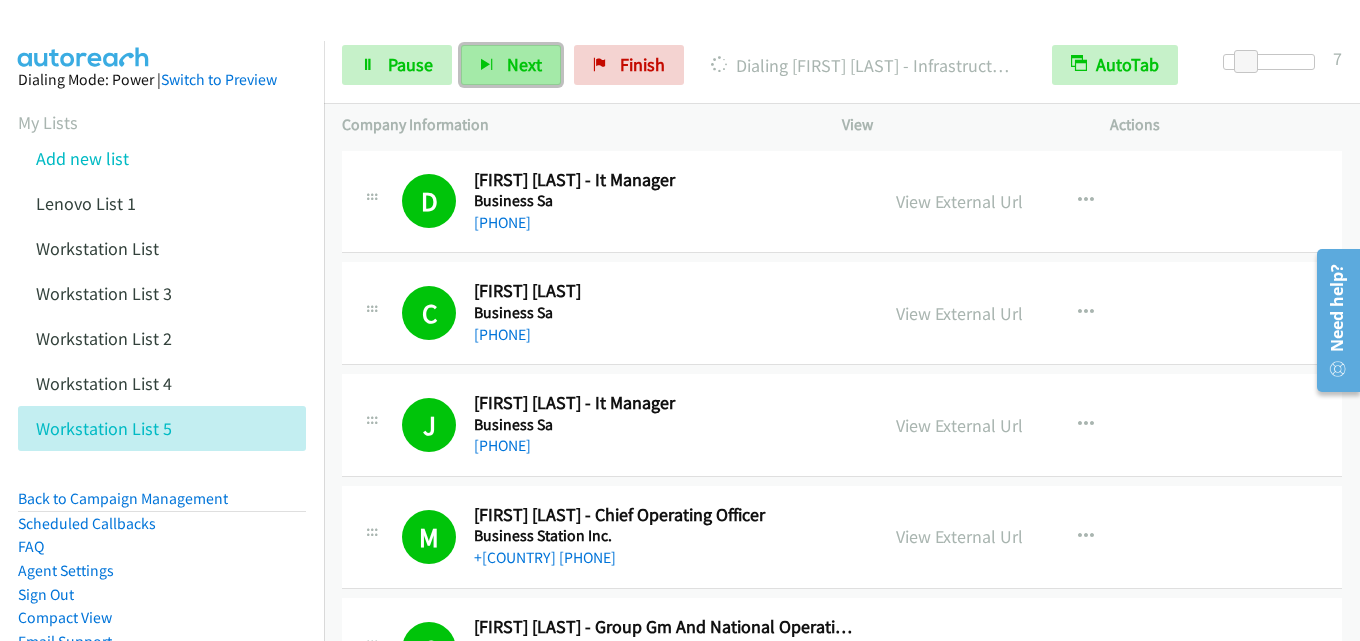 click on "Next" at bounding box center (524, 64) 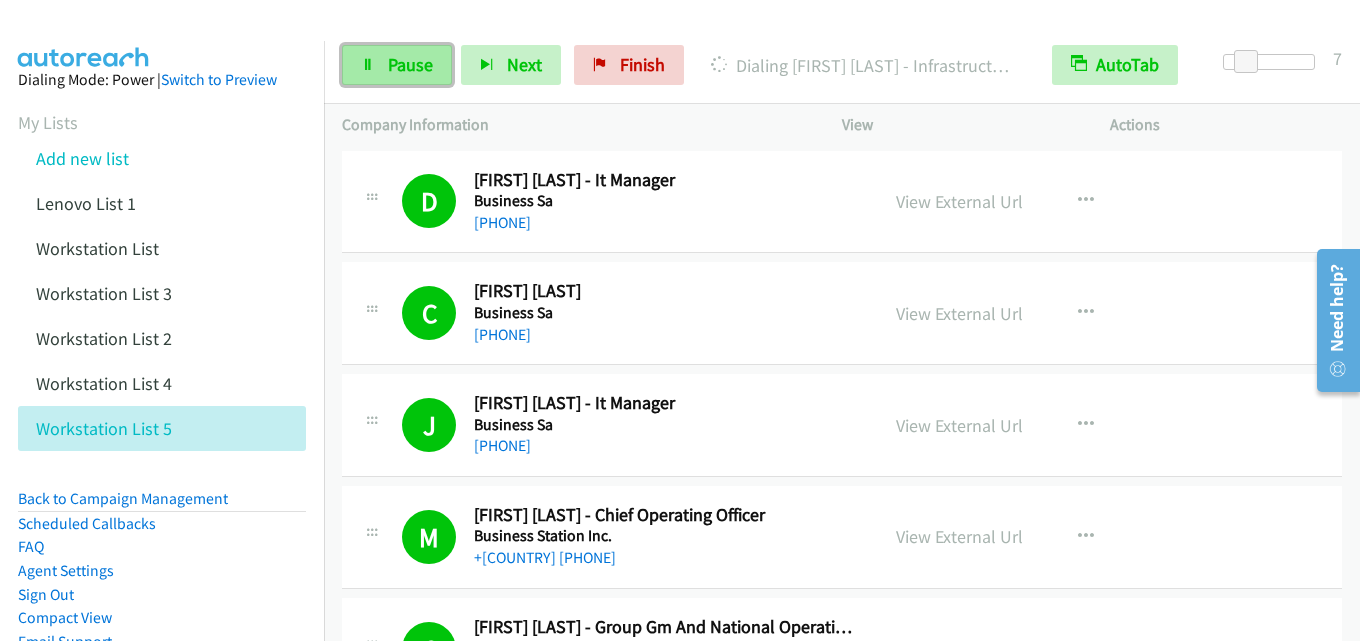 click at bounding box center [368, 66] 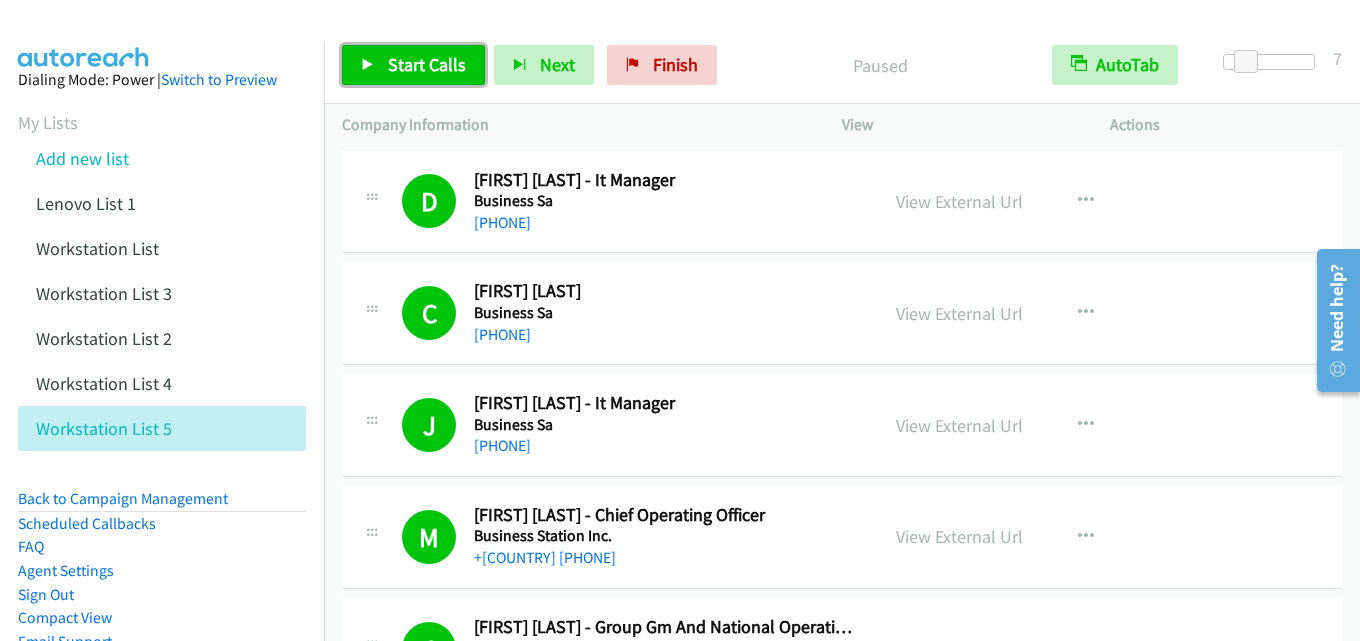 click on "••••• •••••" at bounding box center [413, 65] 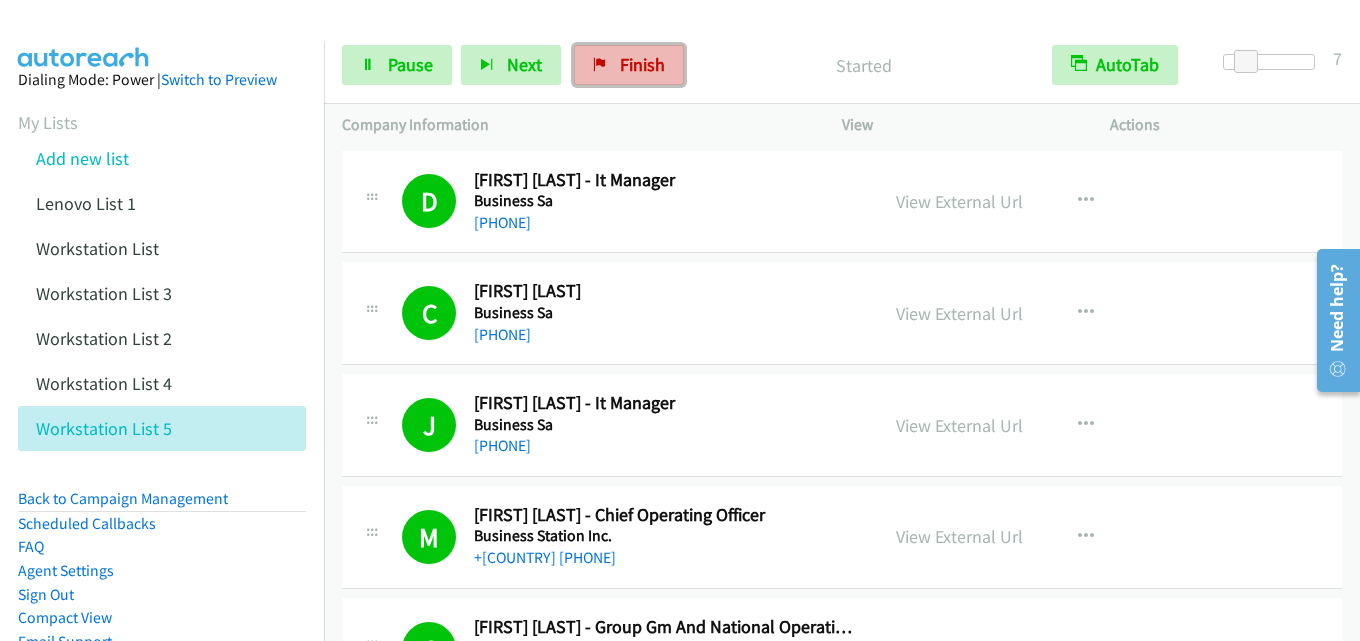 click on "••••••" at bounding box center [629, 65] 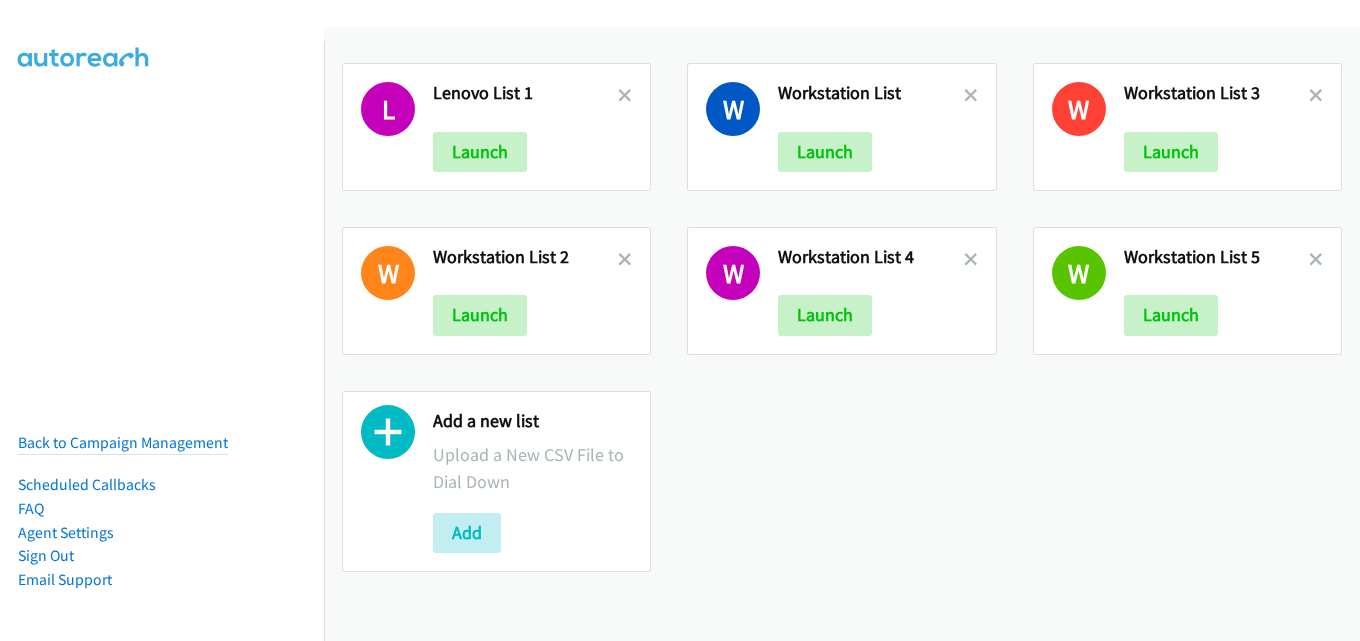 scroll, scrollTop: 0, scrollLeft: 0, axis: both 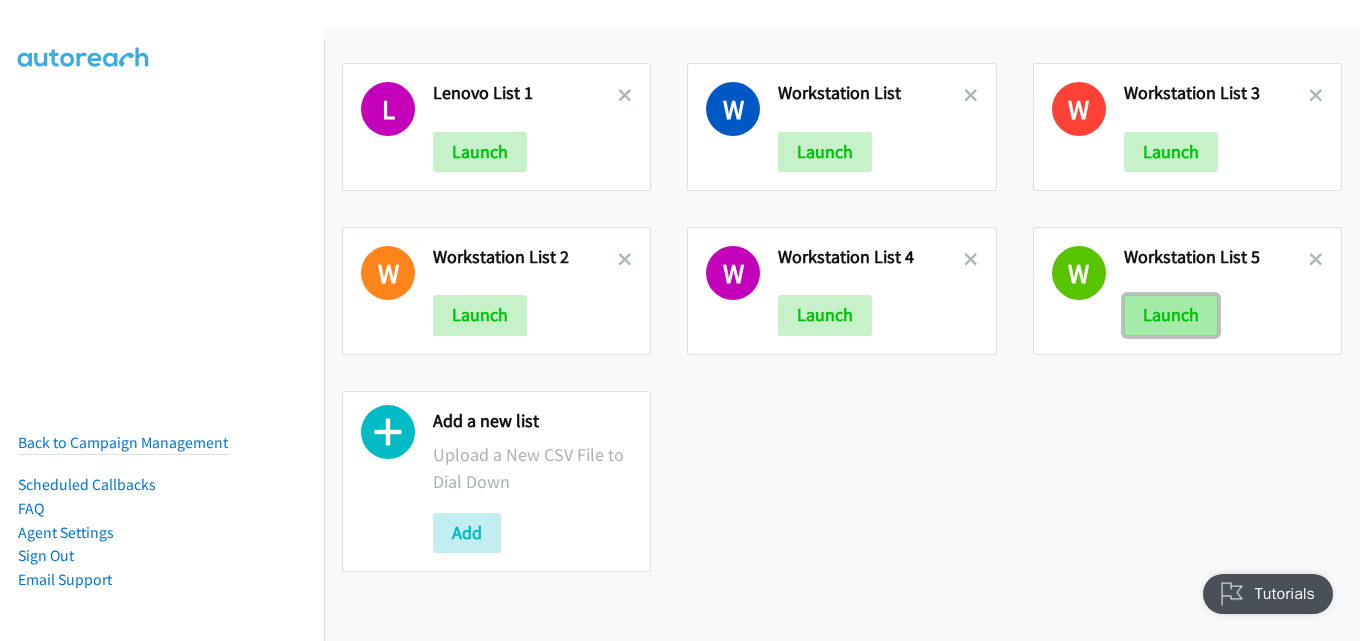 click on "Launch" at bounding box center (1171, 315) 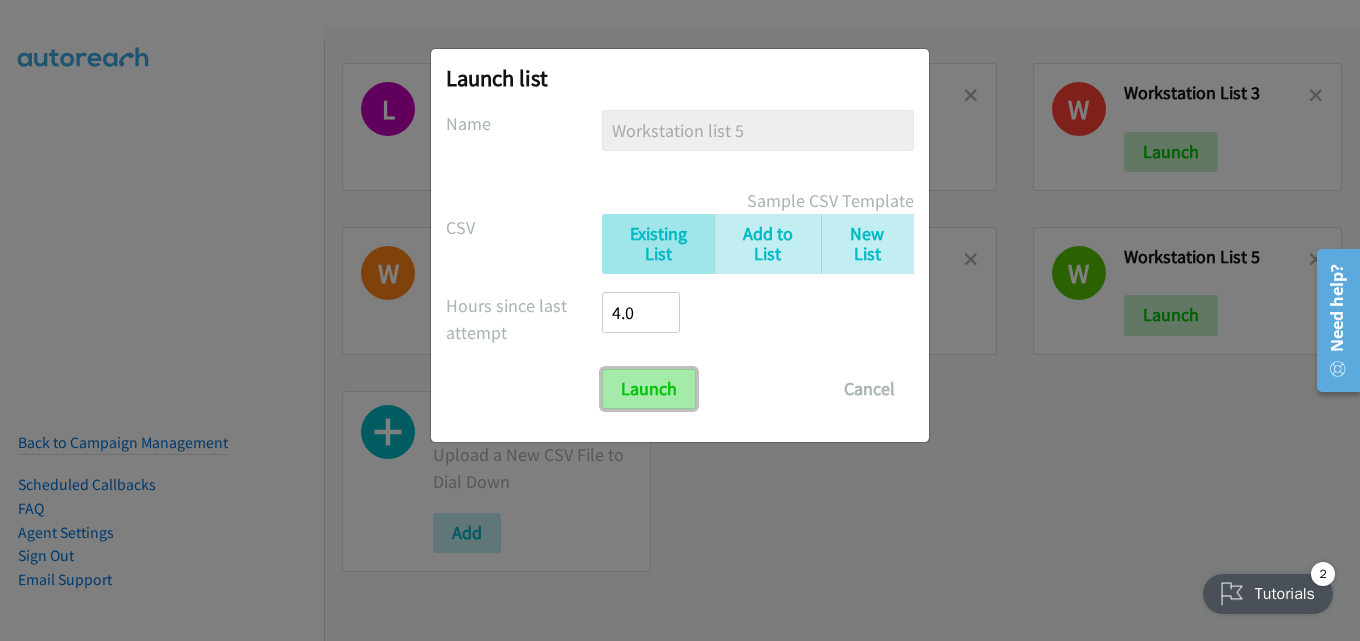 click on "Launch" at bounding box center (649, 389) 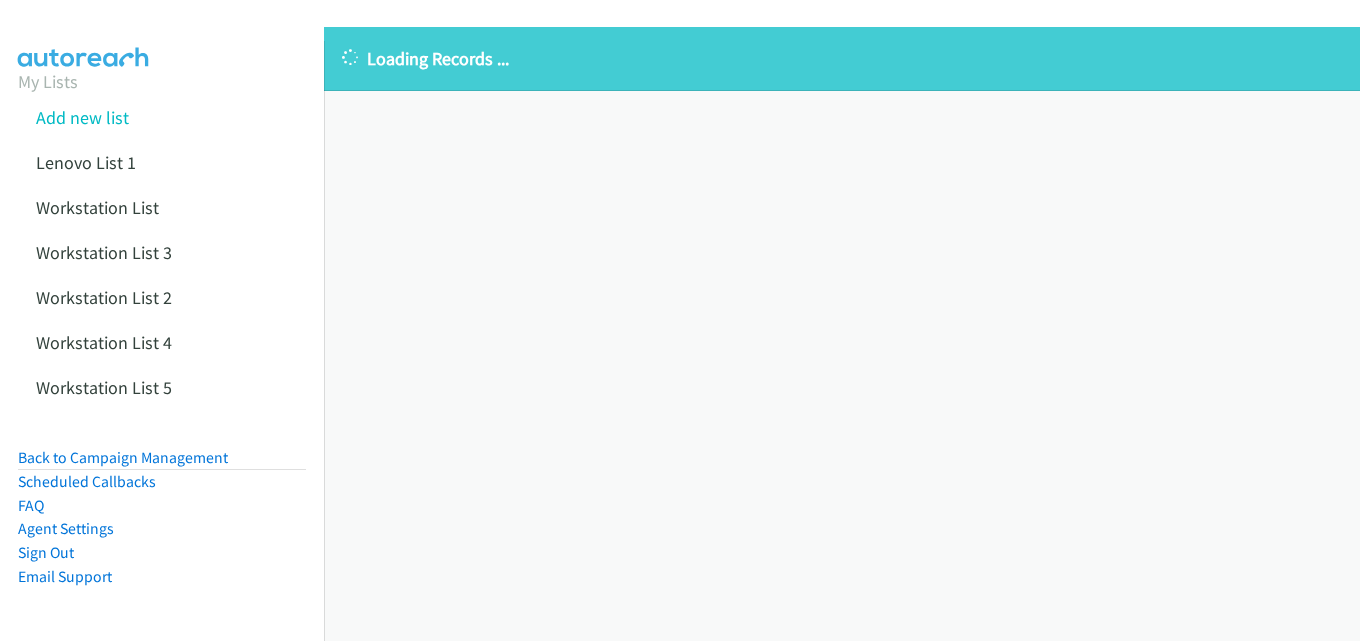 scroll, scrollTop: 0, scrollLeft: 0, axis: both 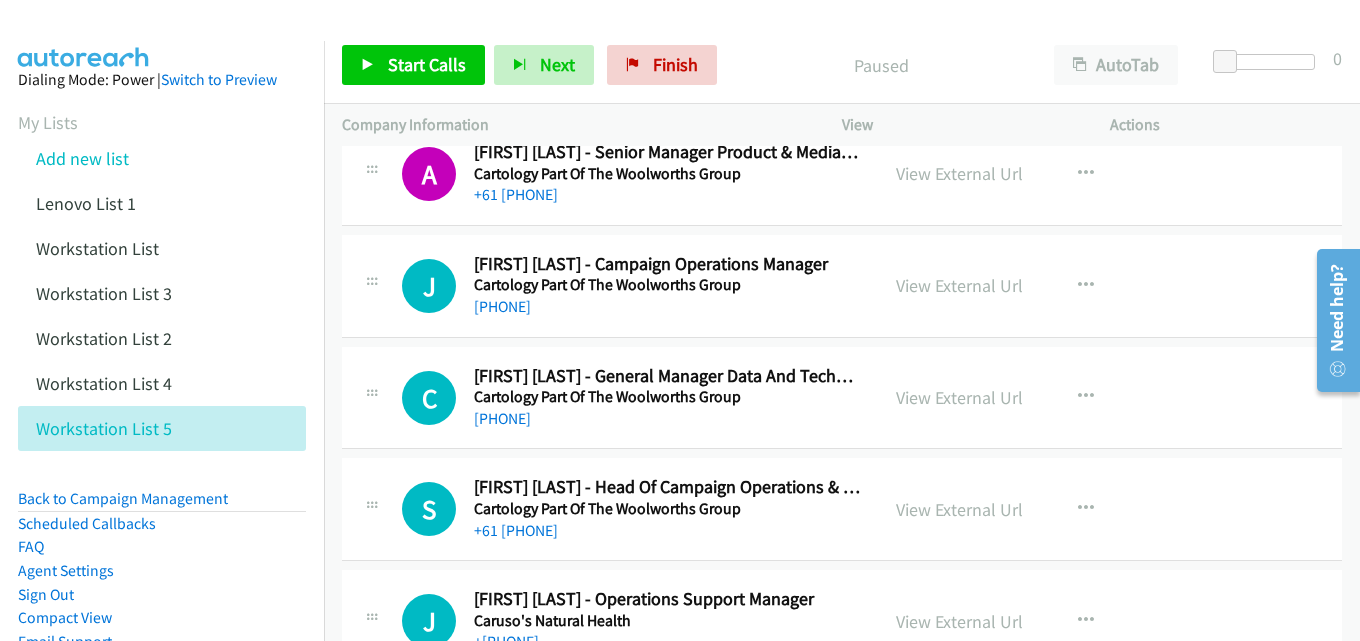 click on "[PHONE]" at bounding box center [667, 419] 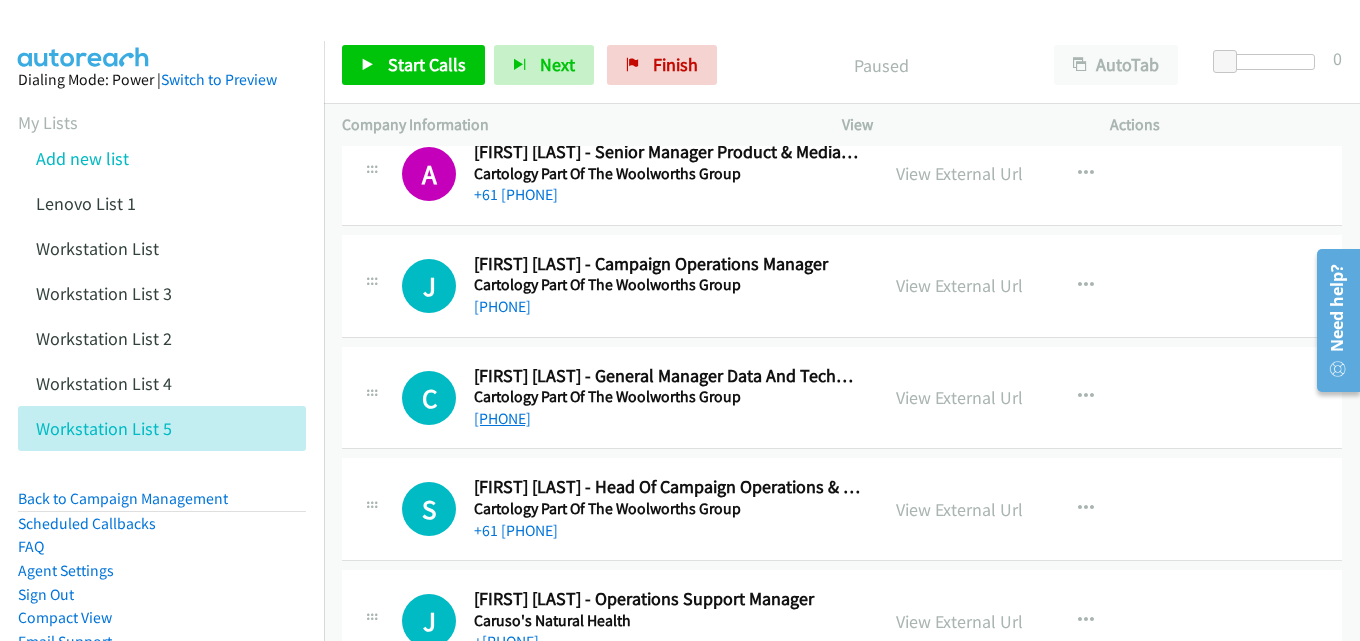 click on "+61 2 8885 0000" at bounding box center [502, 418] 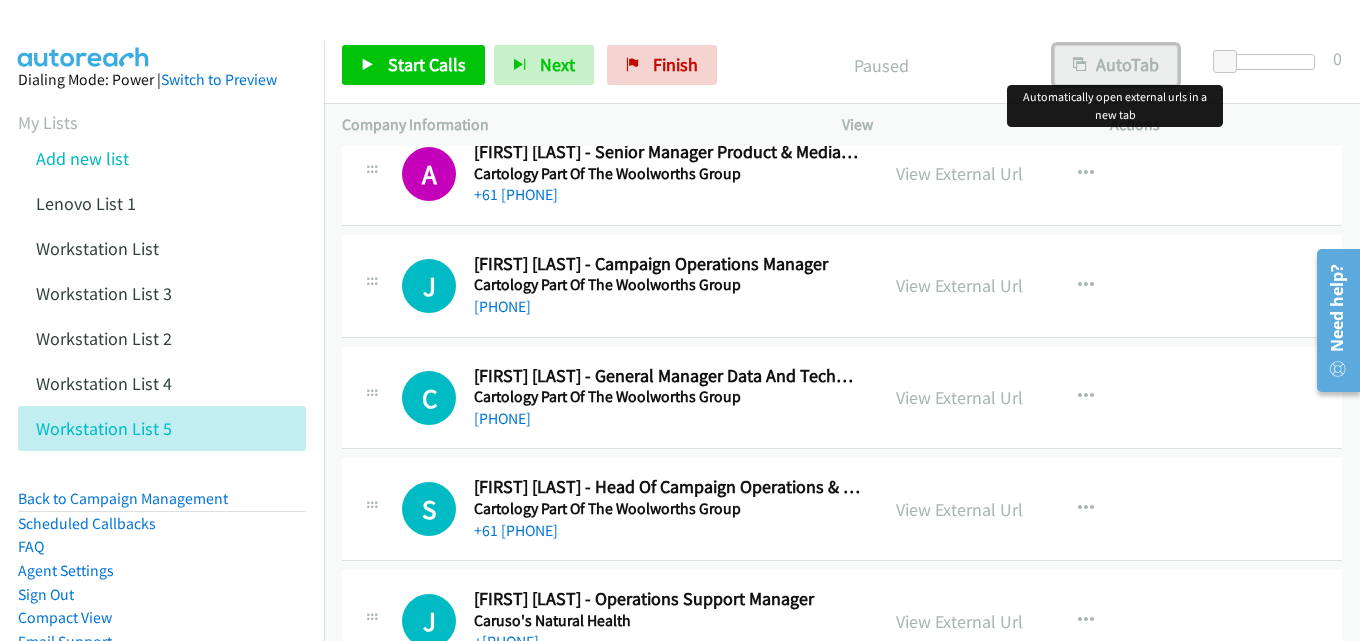 click on "AutoTab" at bounding box center (1116, 65) 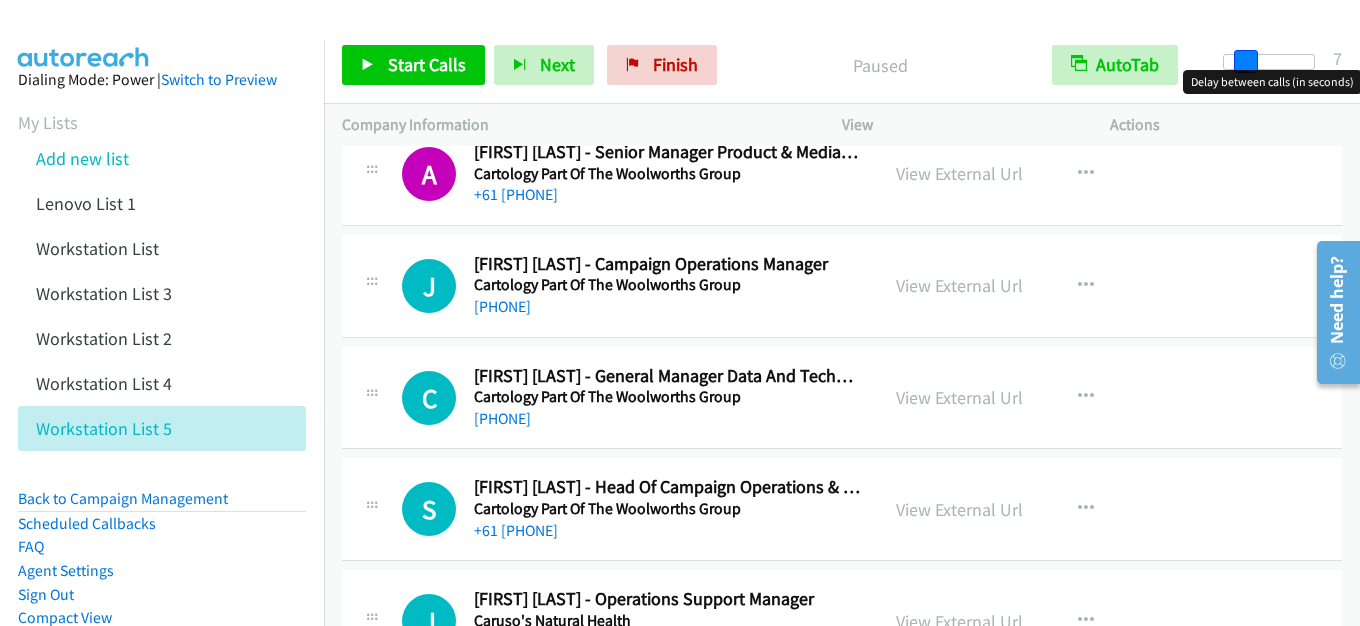 drag, startPoint x: 1220, startPoint y: 64, endPoint x: 1239, endPoint y: 62, distance: 19.104973 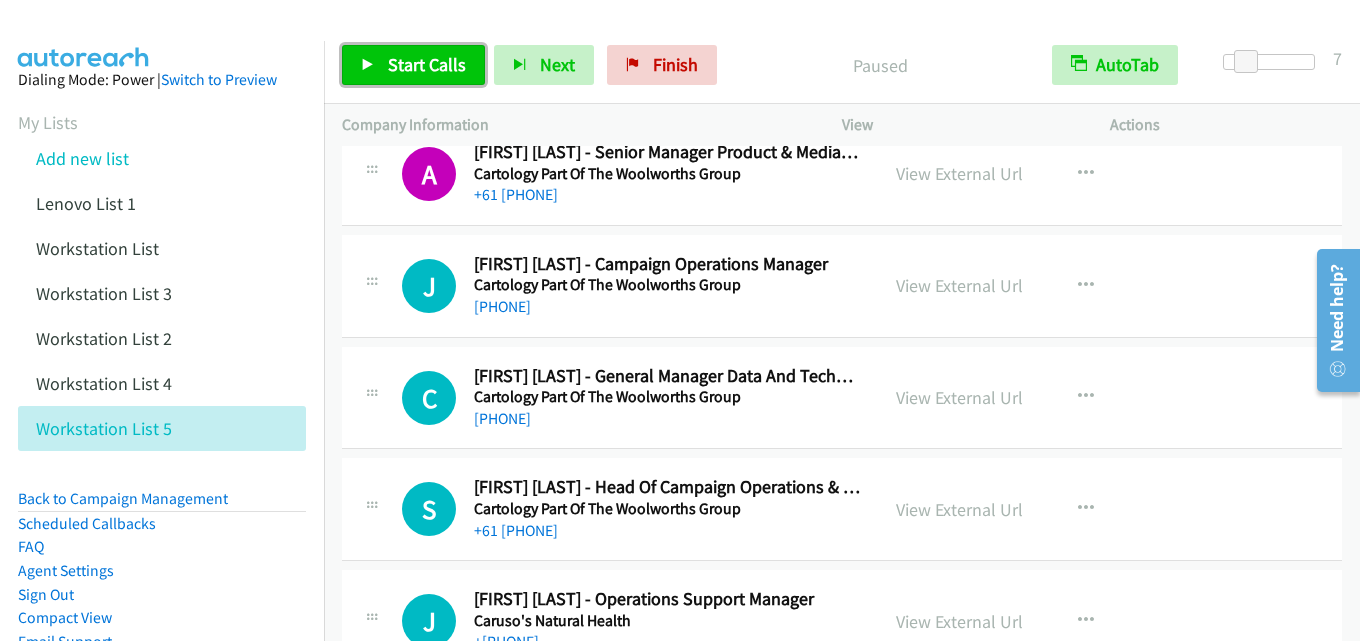 click on "Start Calls" at bounding box center [413, 65] 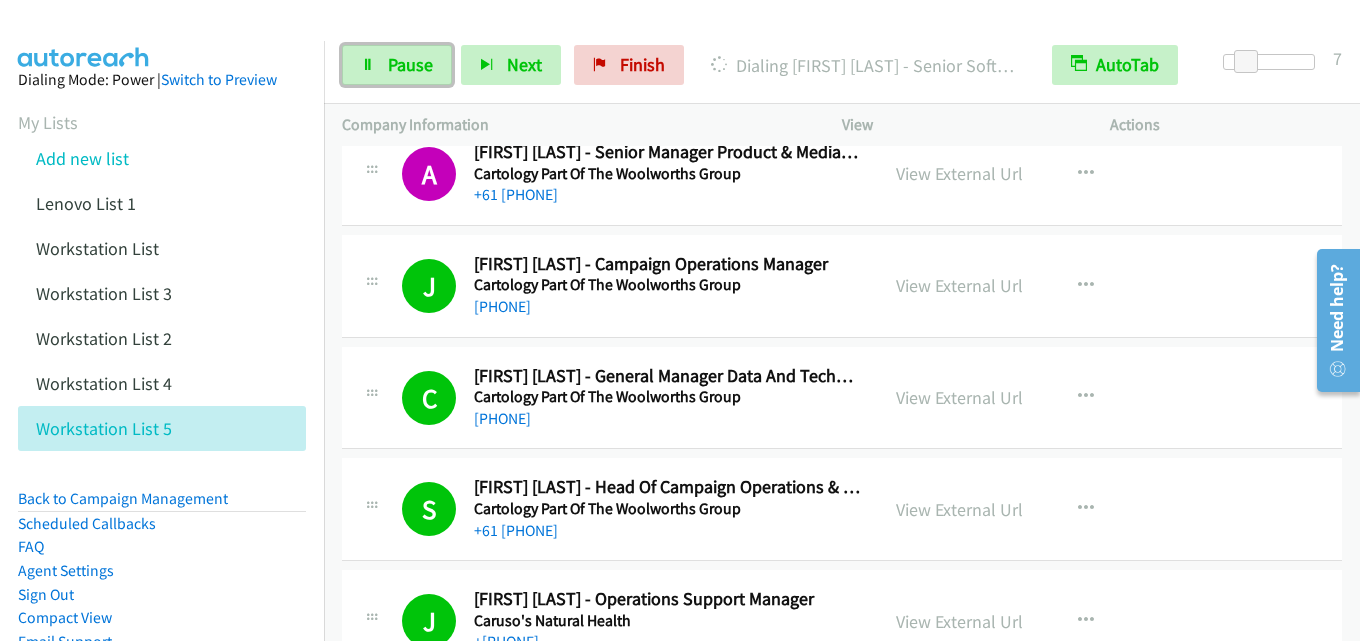 click on "Pause" at bounding box center (397, 65) 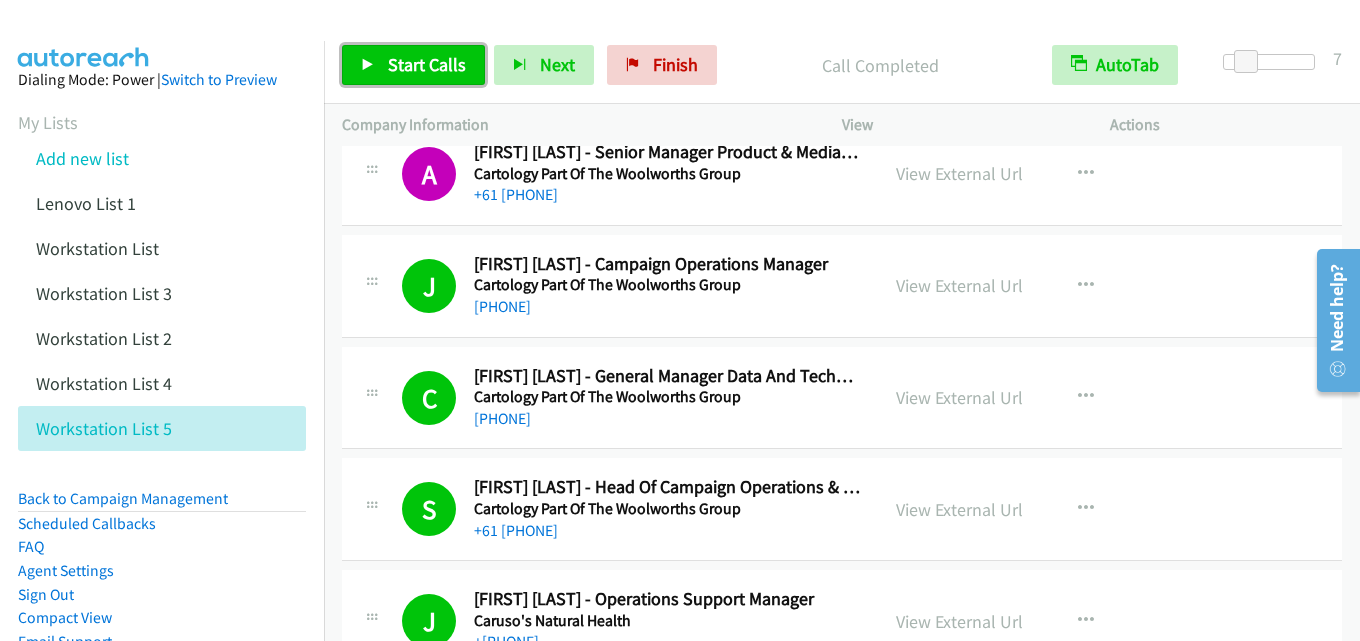 click on "••••• •••••" at bounding box center [413, 65] 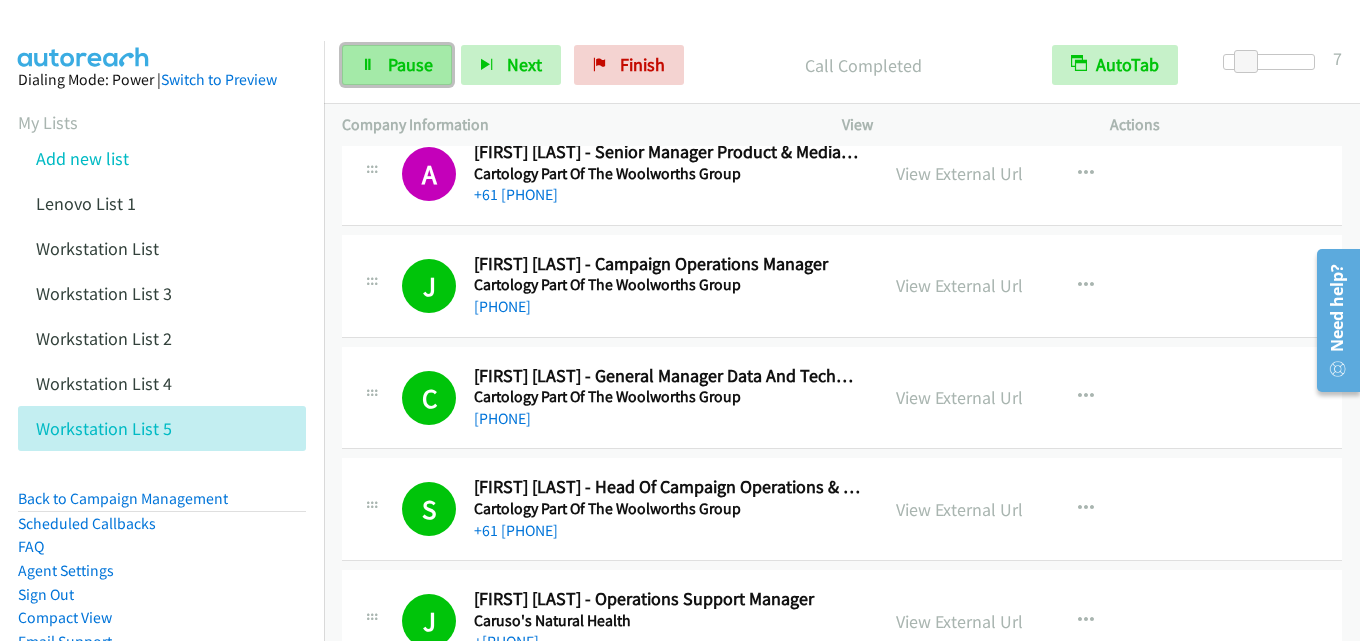 click on "Pause" at bounding box center (397, 65) 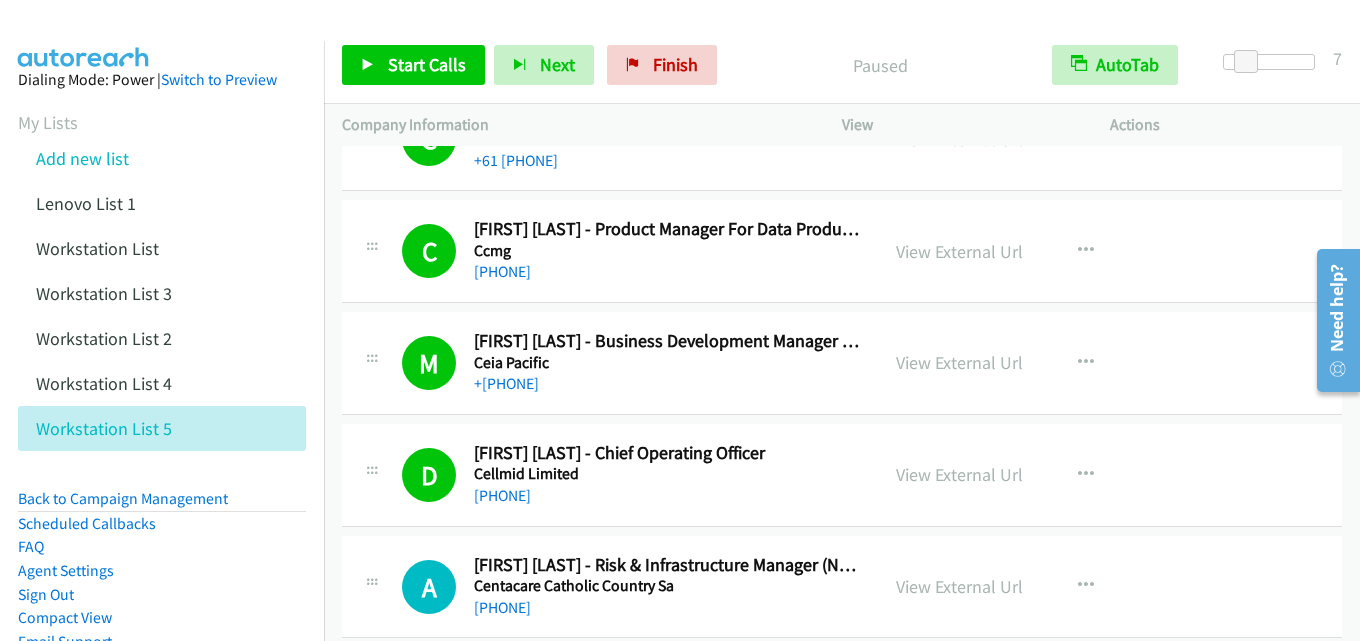 scroll, scrollTop: 6200, scrollLeft: 0, axis: vertical 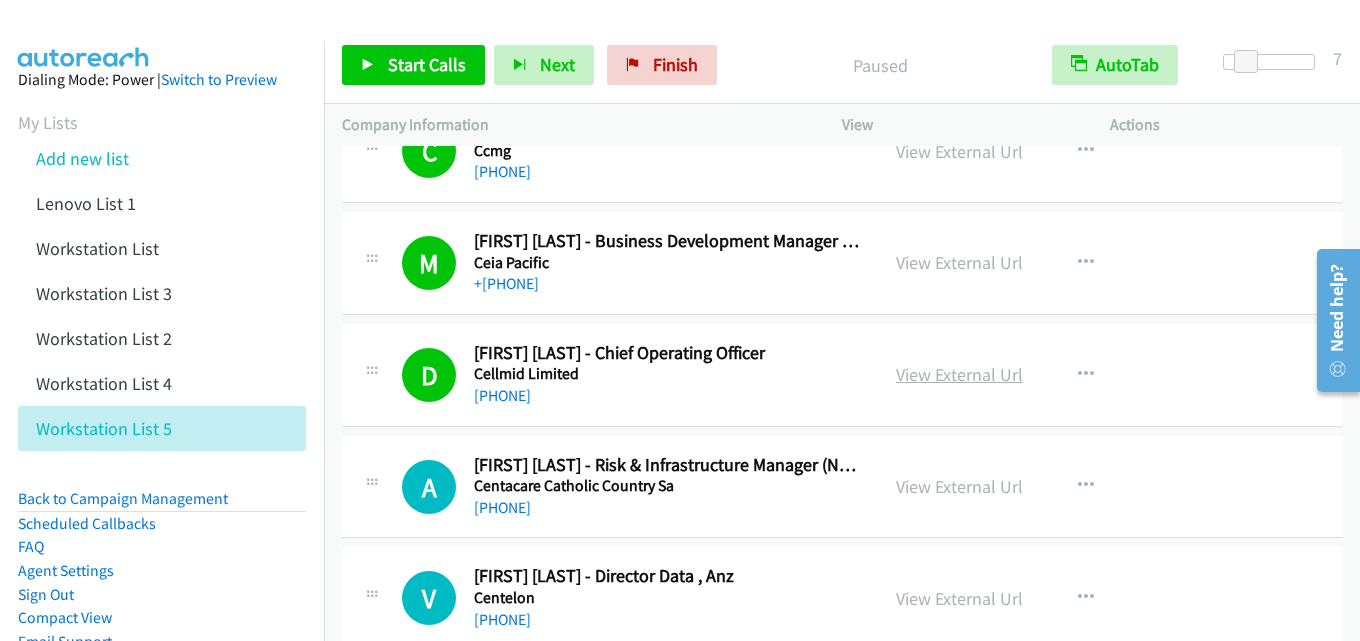 click on "•••• •••••••• •••" at bounding box center (959, 374) 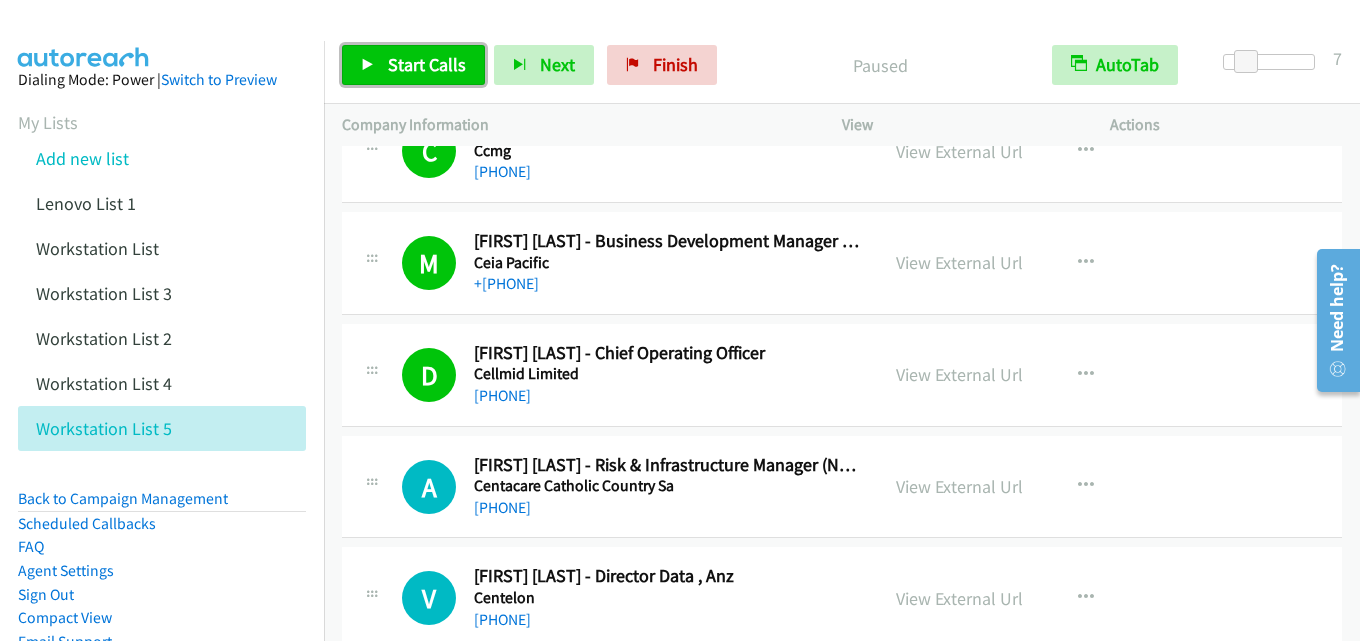 click at bounding box center [368, 66] 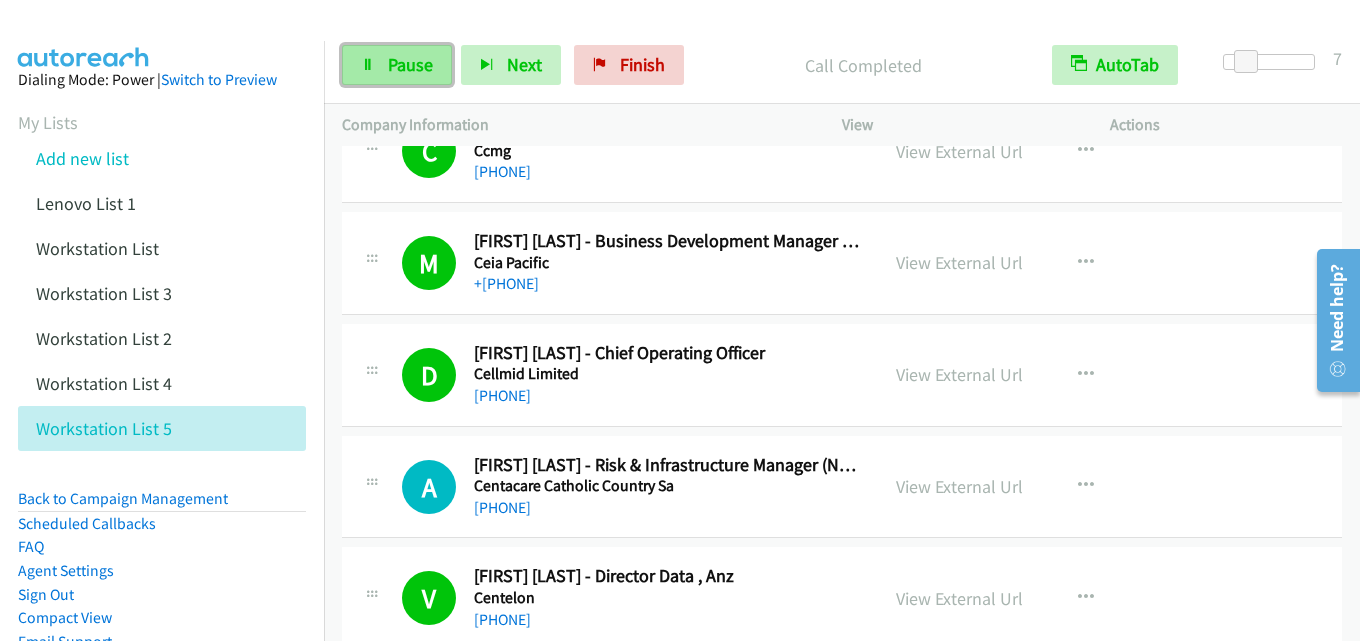 click on "Pause" at bounding box center (410, 64) 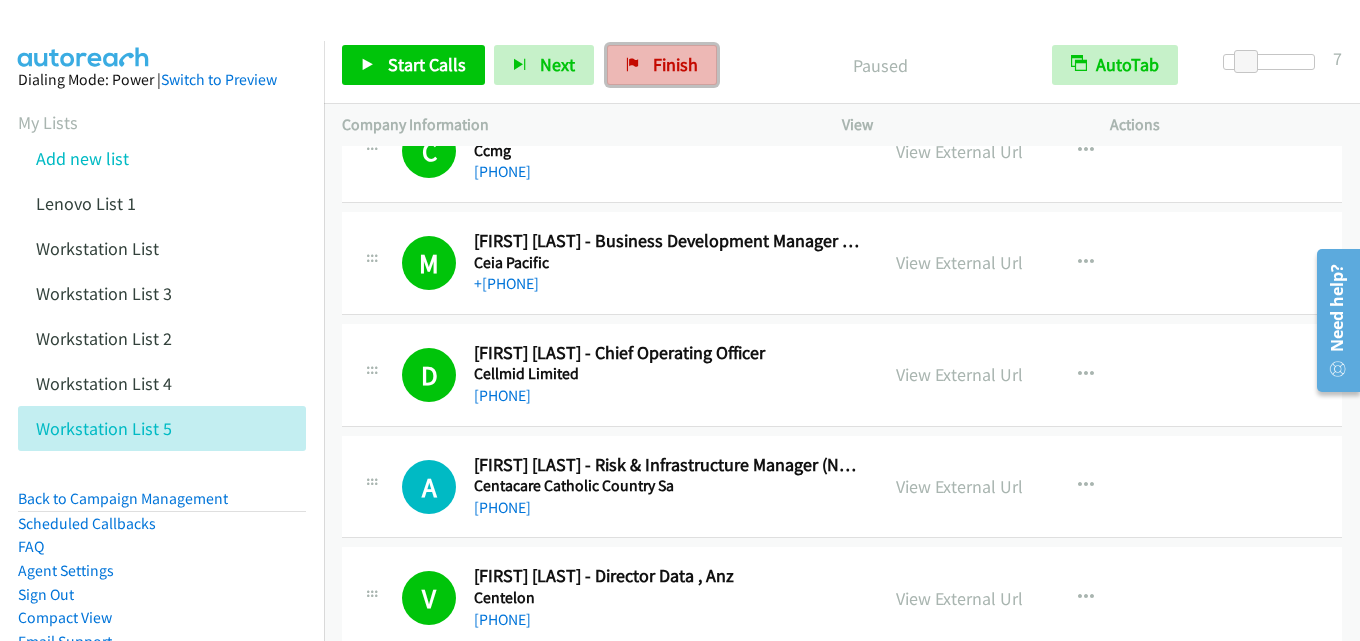 click on "••••••" at bounding box center (675, 64) 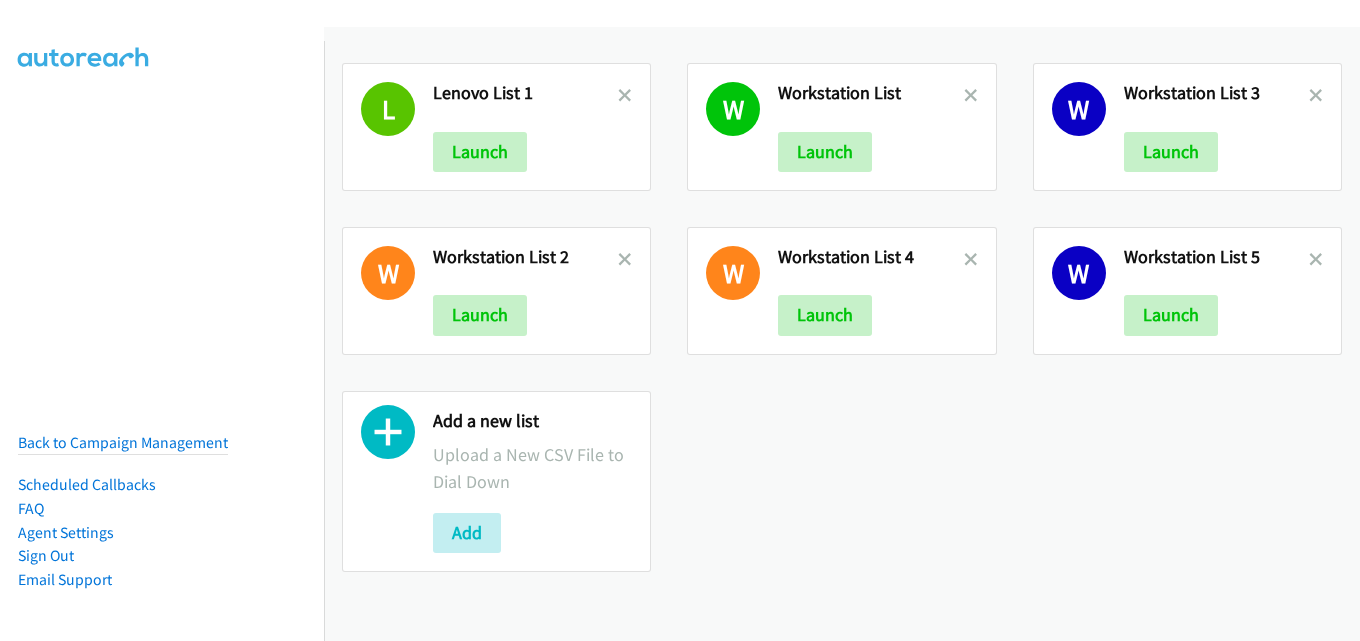 scroll, scrollTop: 0, scrollLeft: 0, axis: both 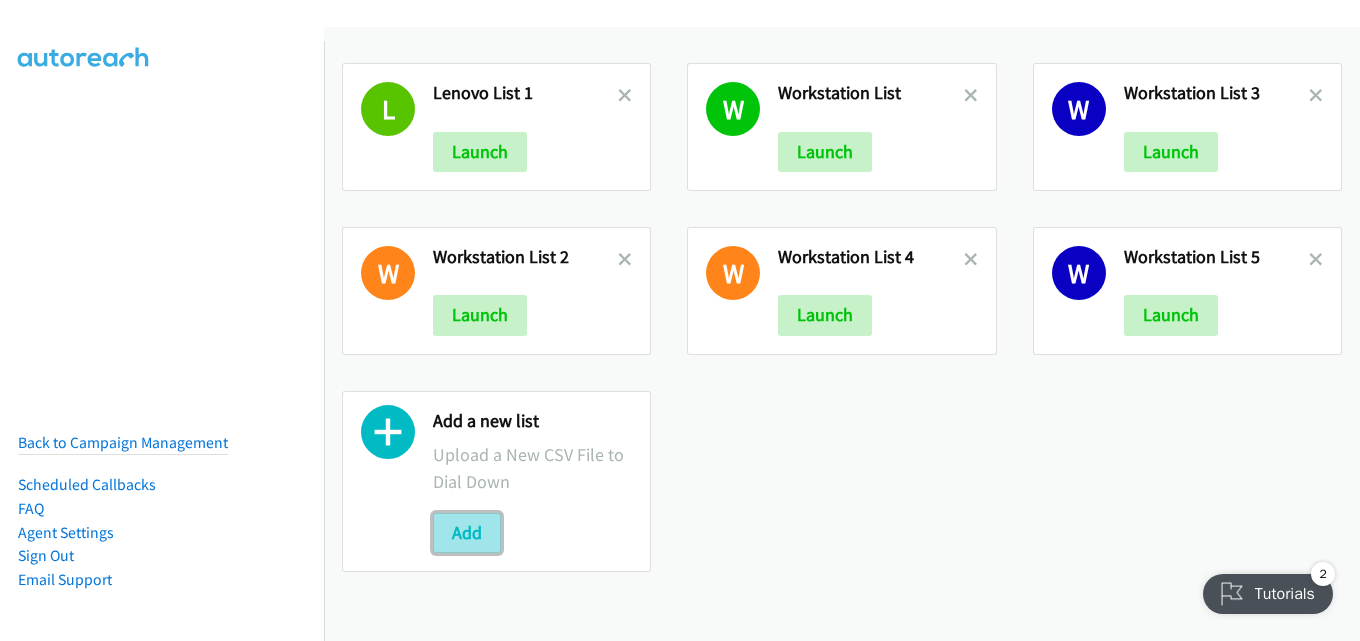 click on "Add" at bounding box center [467, 533] 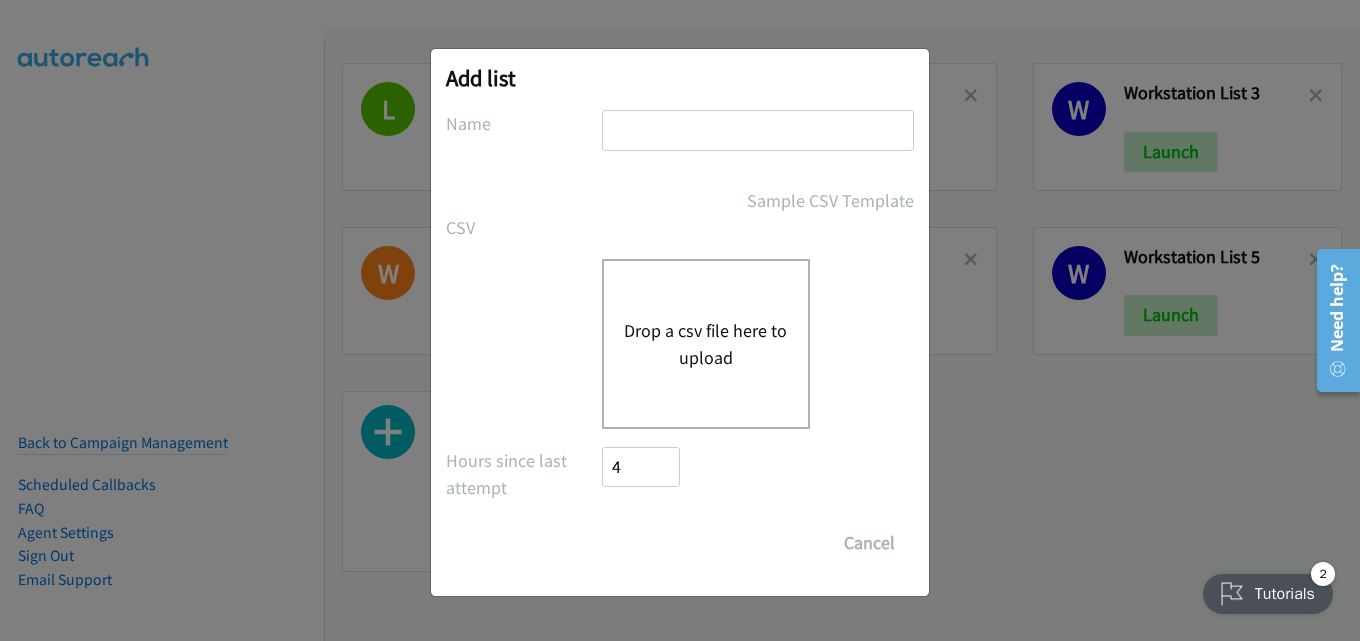 click at bounding box center [758, 130] 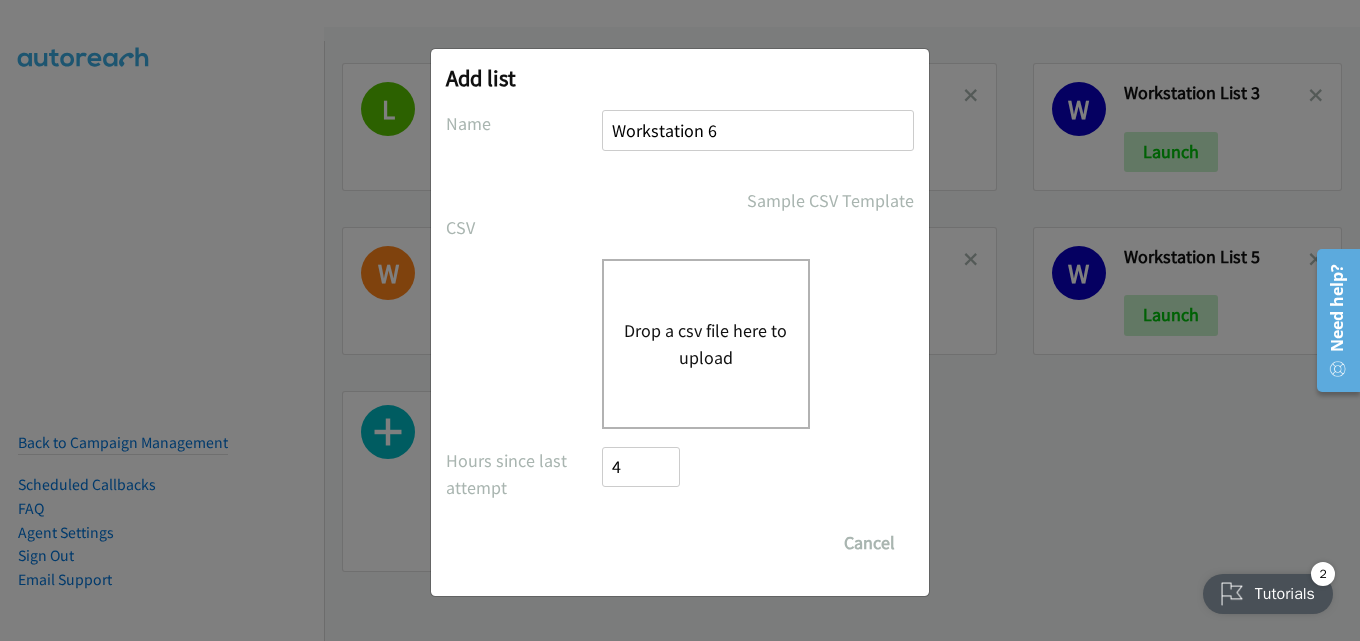 type on "Workstation 6" 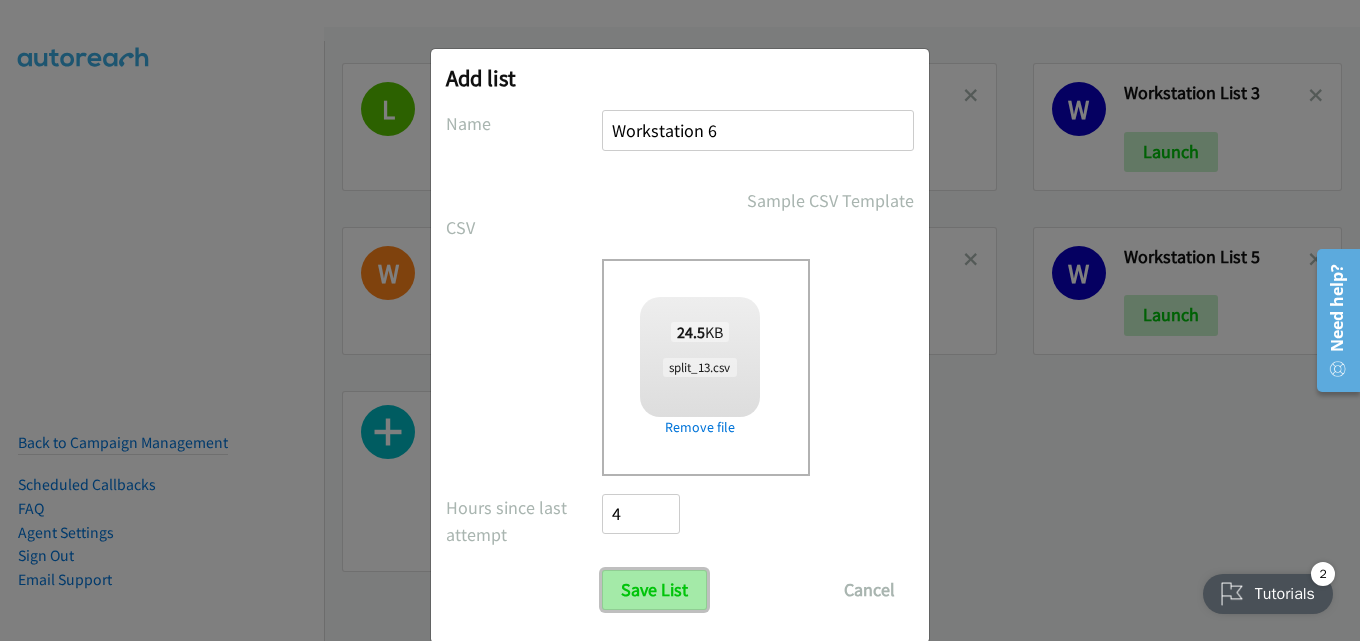 click on "Save List" at bounding box center [654, 590] 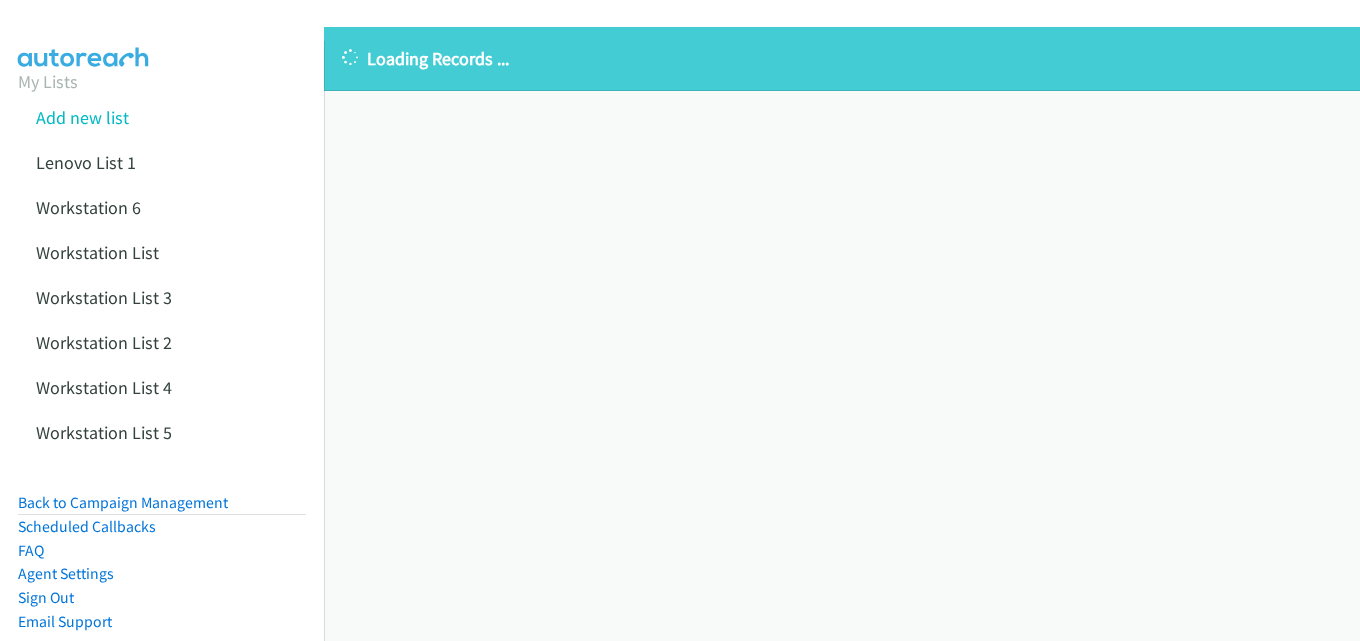 scroll, scrollTop: 0, scrollLeft: 0, axis: both 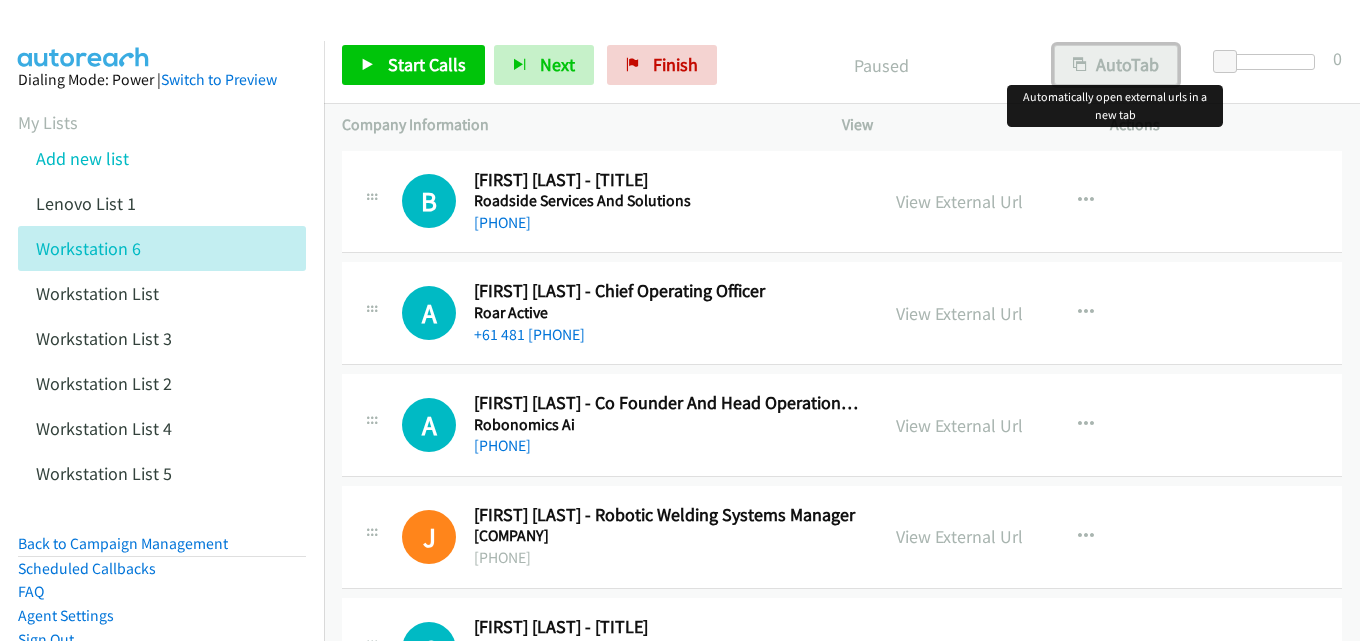 click on "AutoTab" at bounding box center (1116, 65) 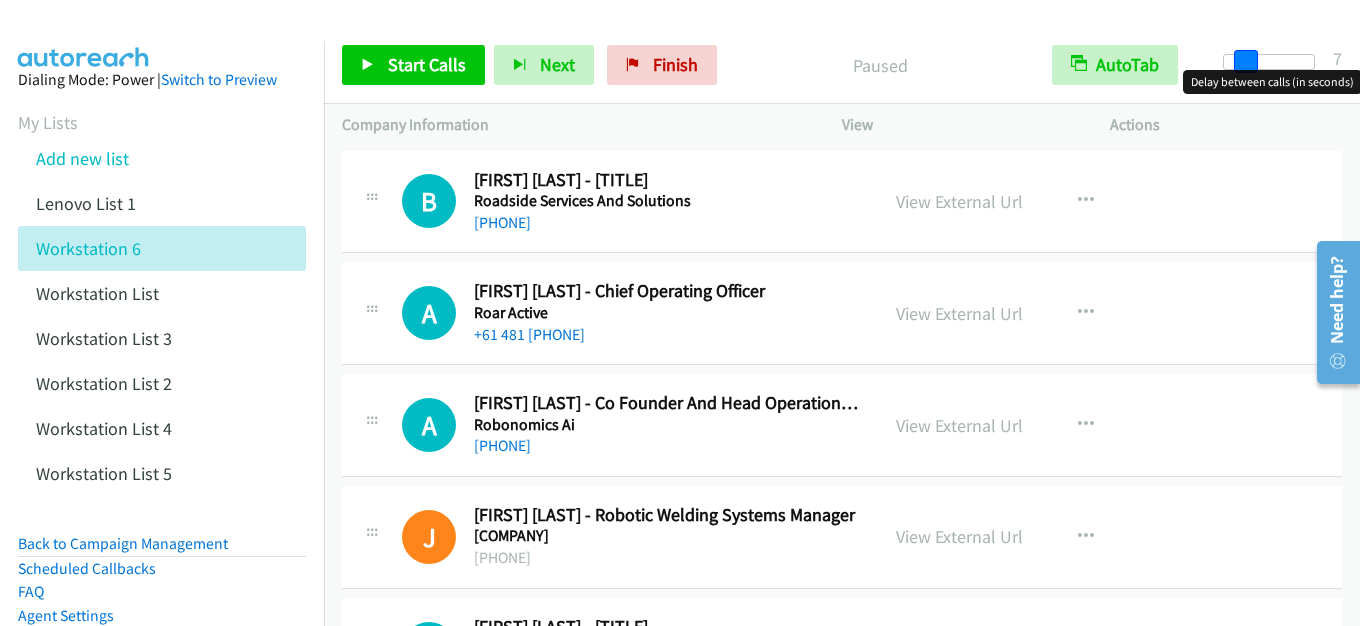 drag, startPoint x: 1226, startPoint y: 58, endPoint x: 1245, endPoint y: 60, distance: 19.104973 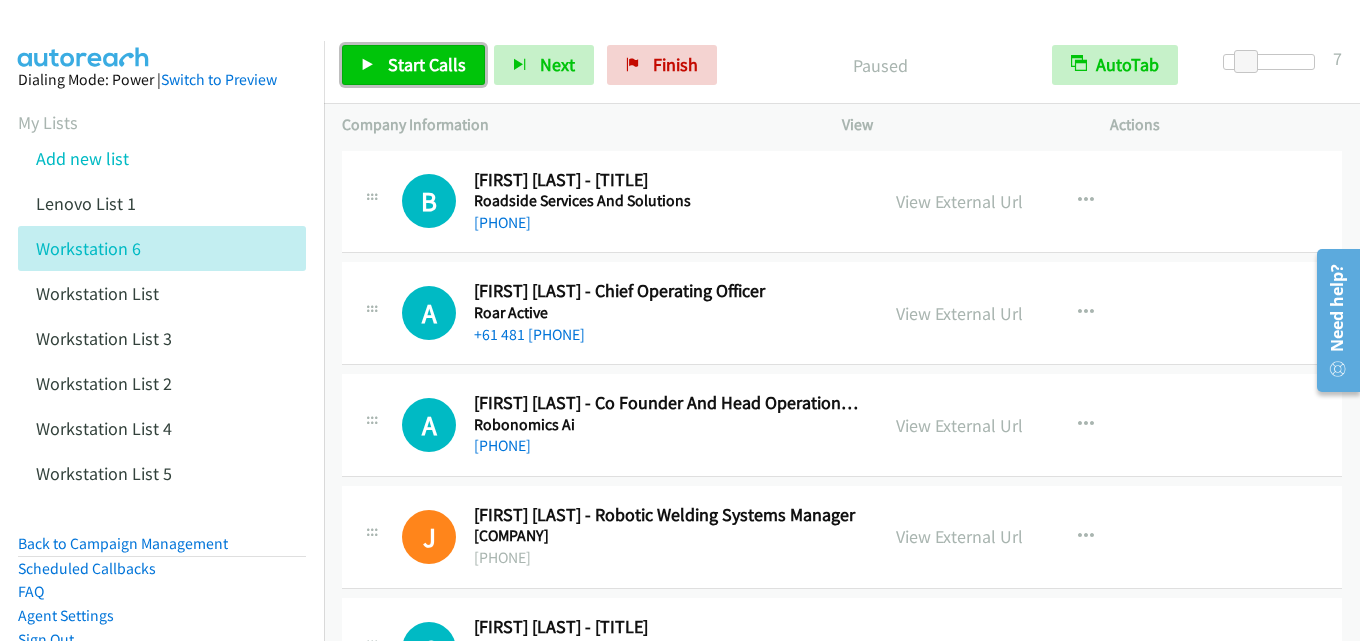 click at bounding box center [368, 66] 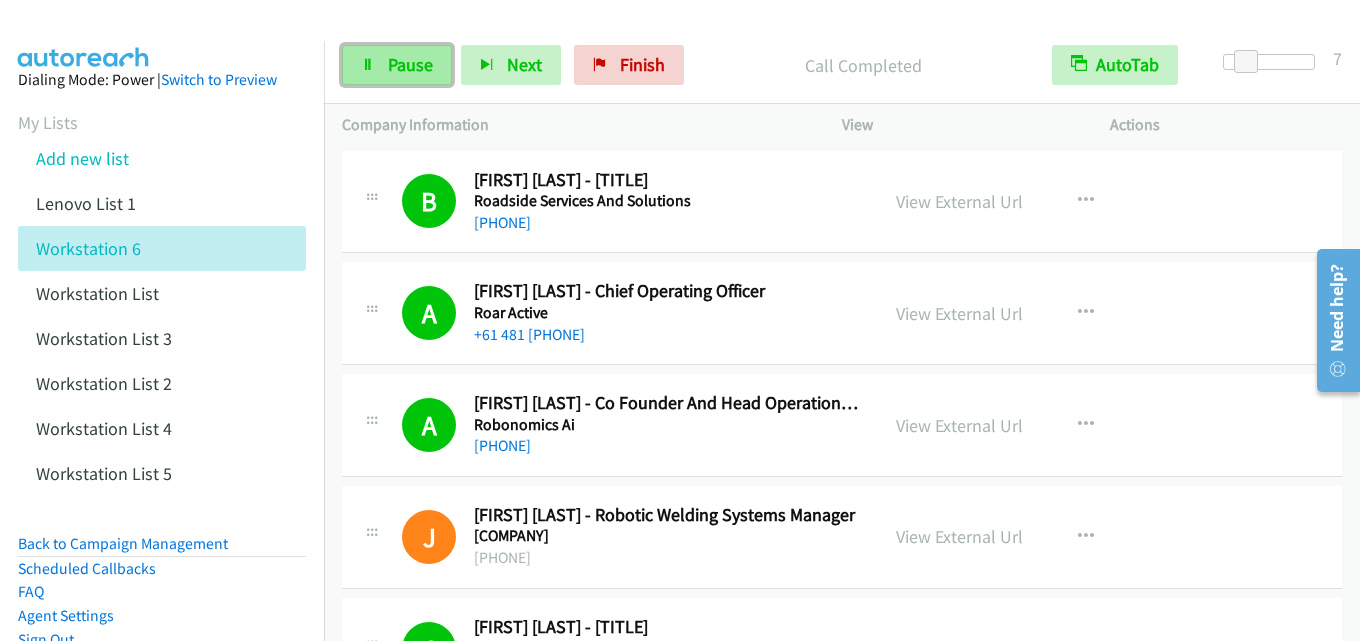 drag, startPoint x: 396, startPoint y: 65, endPoint x: 430, endPoint y: 54, distance: 35.735138 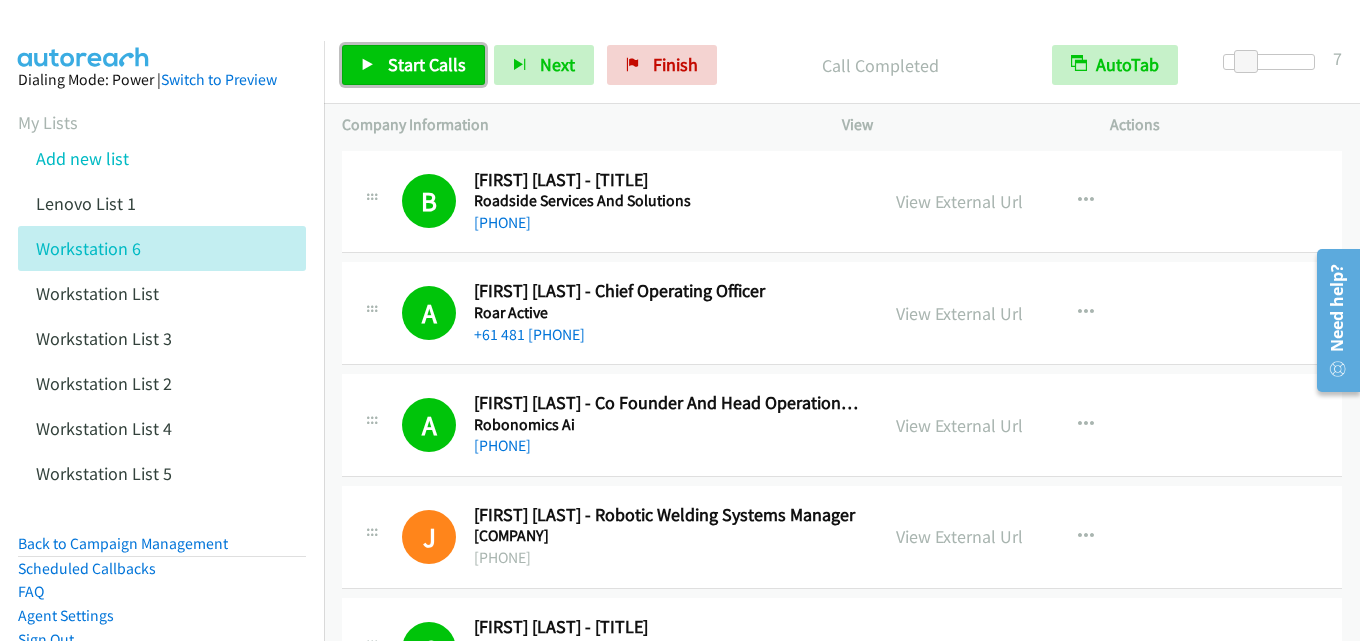 click on "••••• •••••" at bounding box center (413, 65) 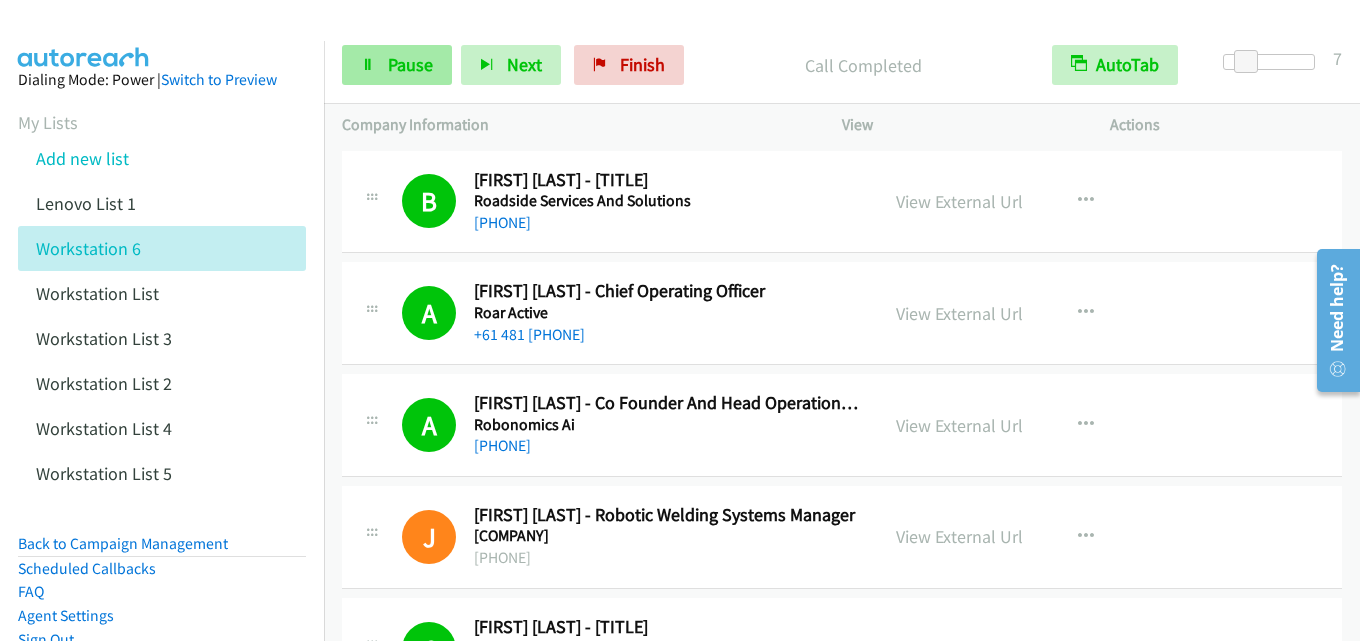 drag, startPoint x: 400, startPoint y: 41, endPoint x: 398, endPoint y: 57, distance: 16.124516 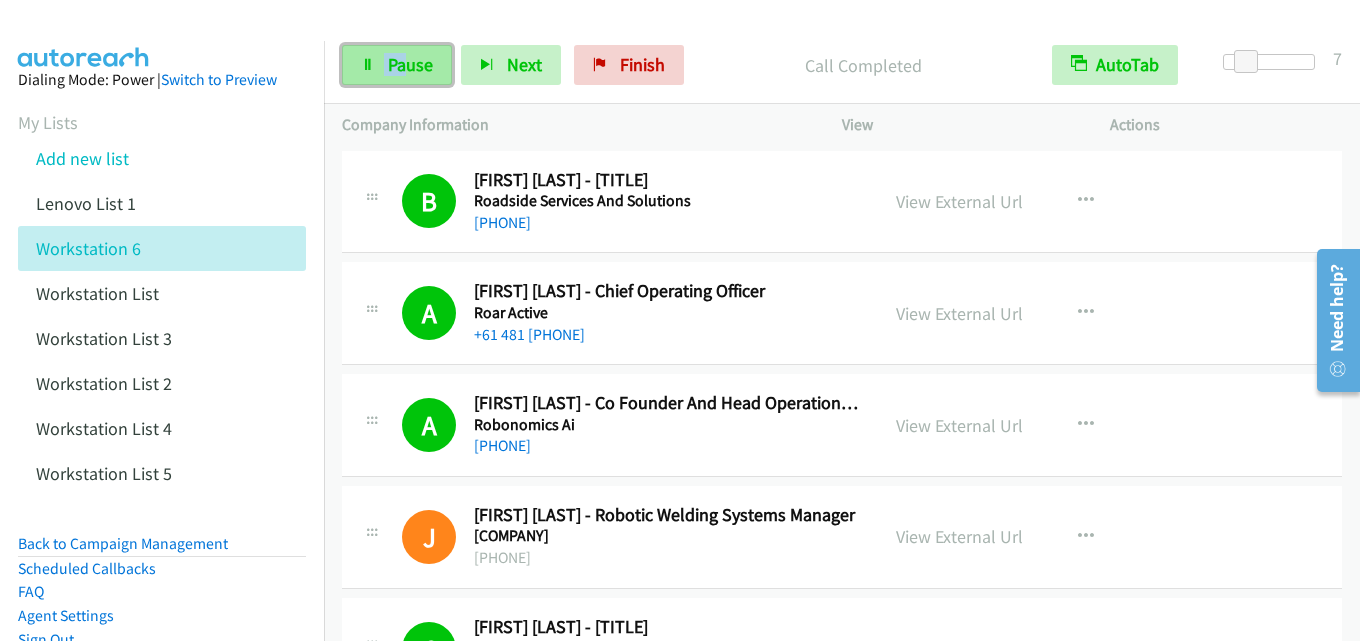 click on "Pause" at bounding box center [397, 65] 